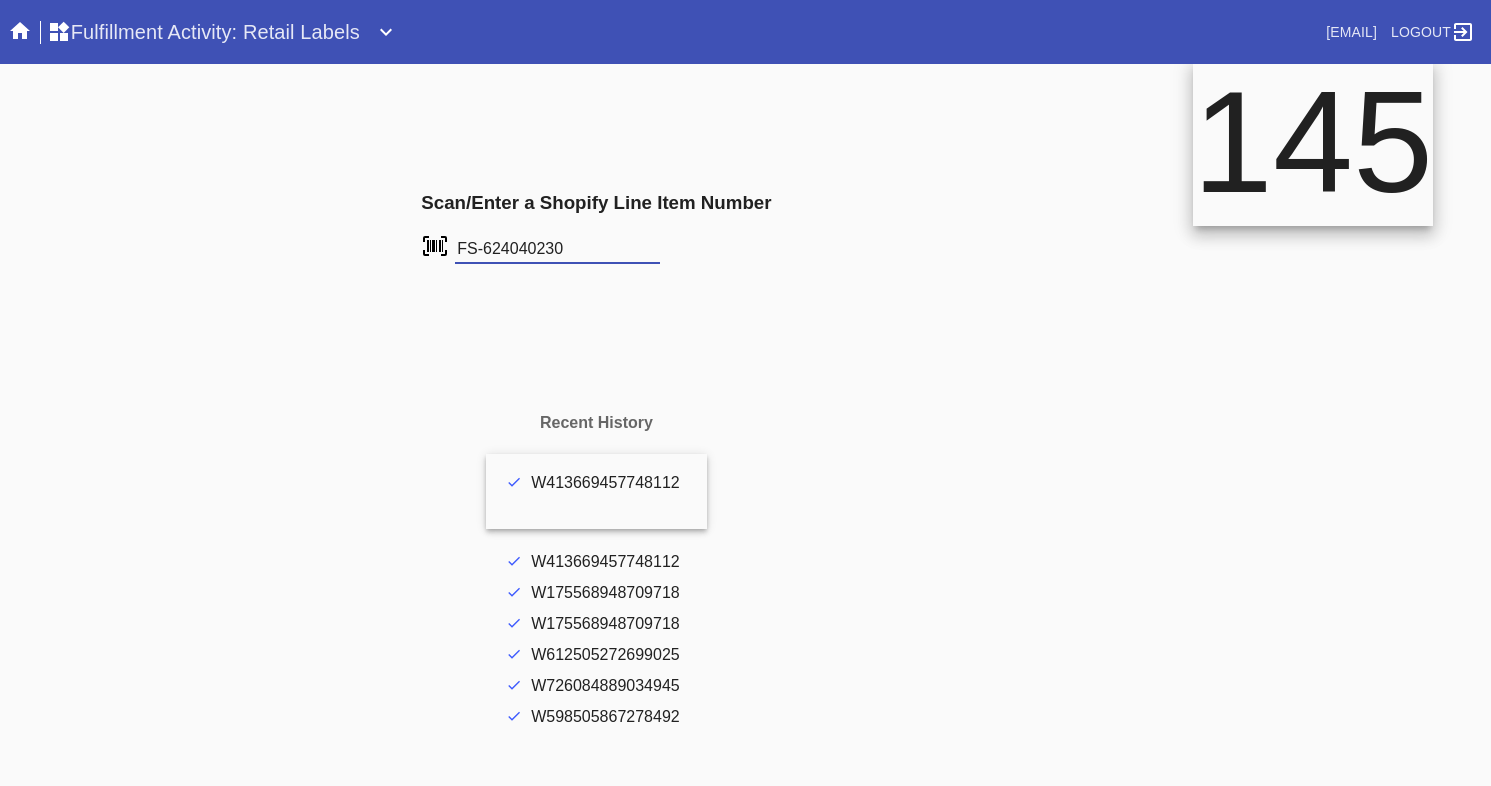 scroll, scrollTop: 0, scrollLeft: 0, axis: both 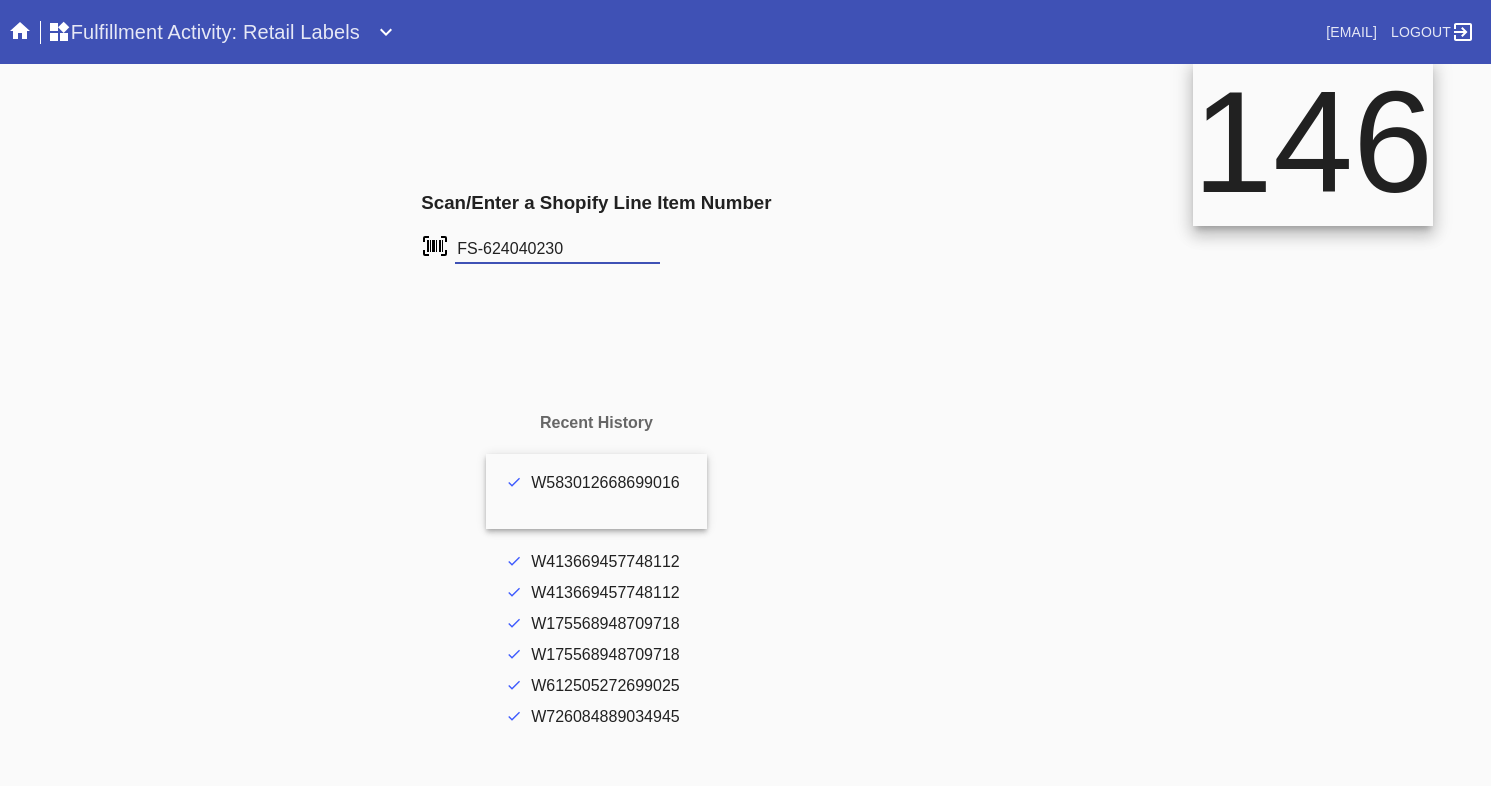 type on "FS-624040230" 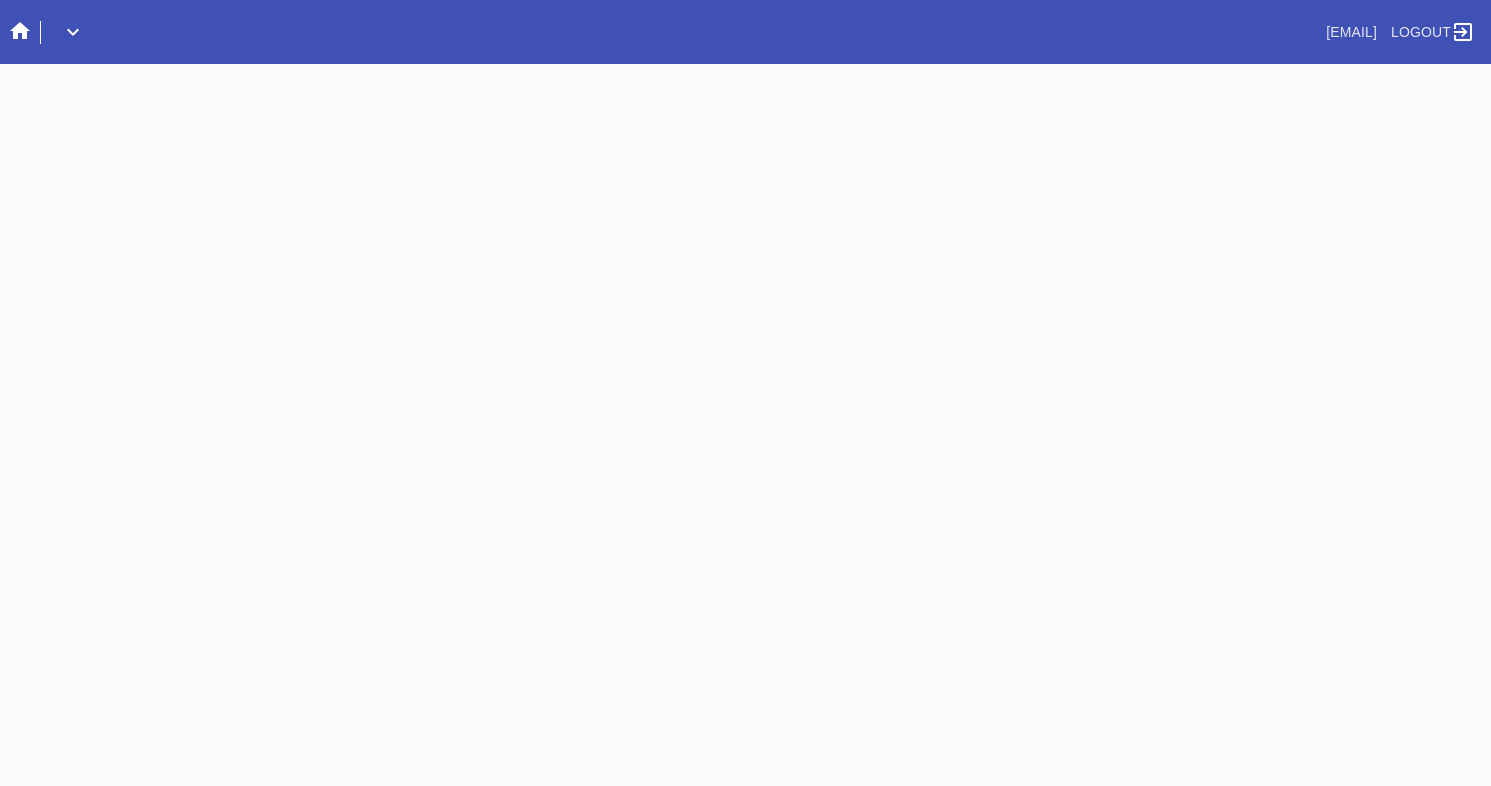 scroll, scrollTop: 0, scrollLeft: 0, axis: both 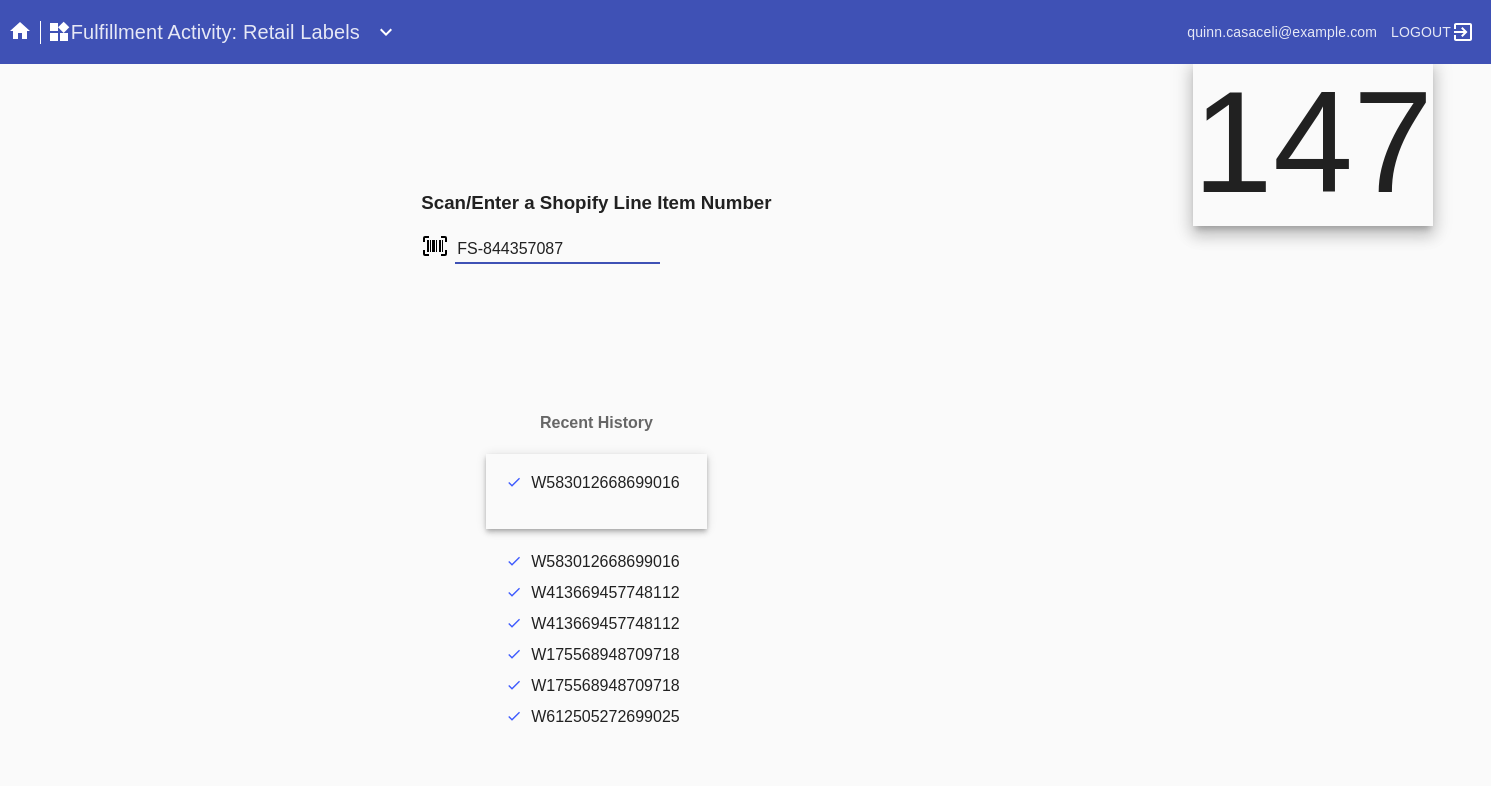 type on "FS-844357087" 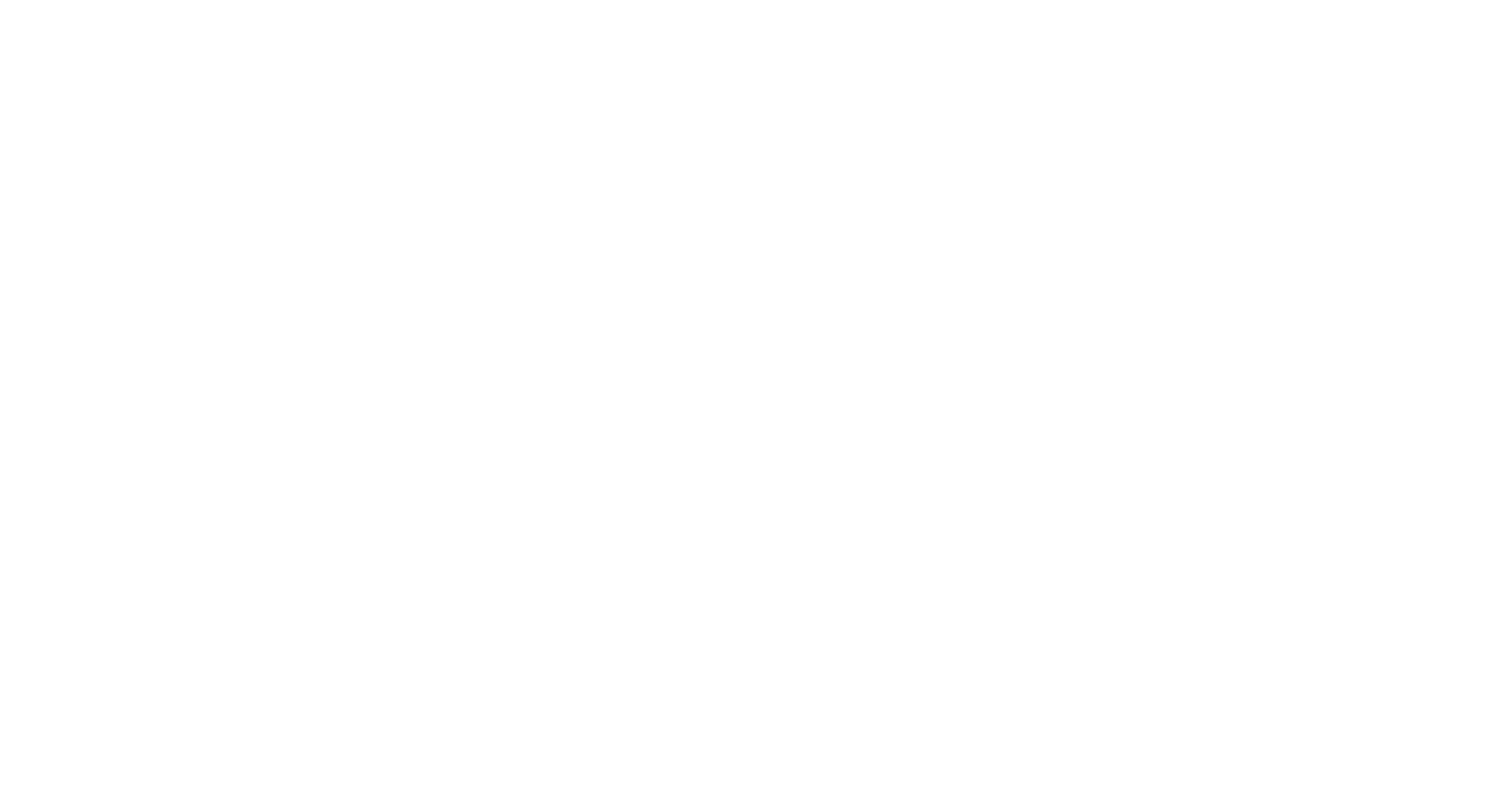 scroll, scrollTop: 0, scrollLeft: 0, axis: both 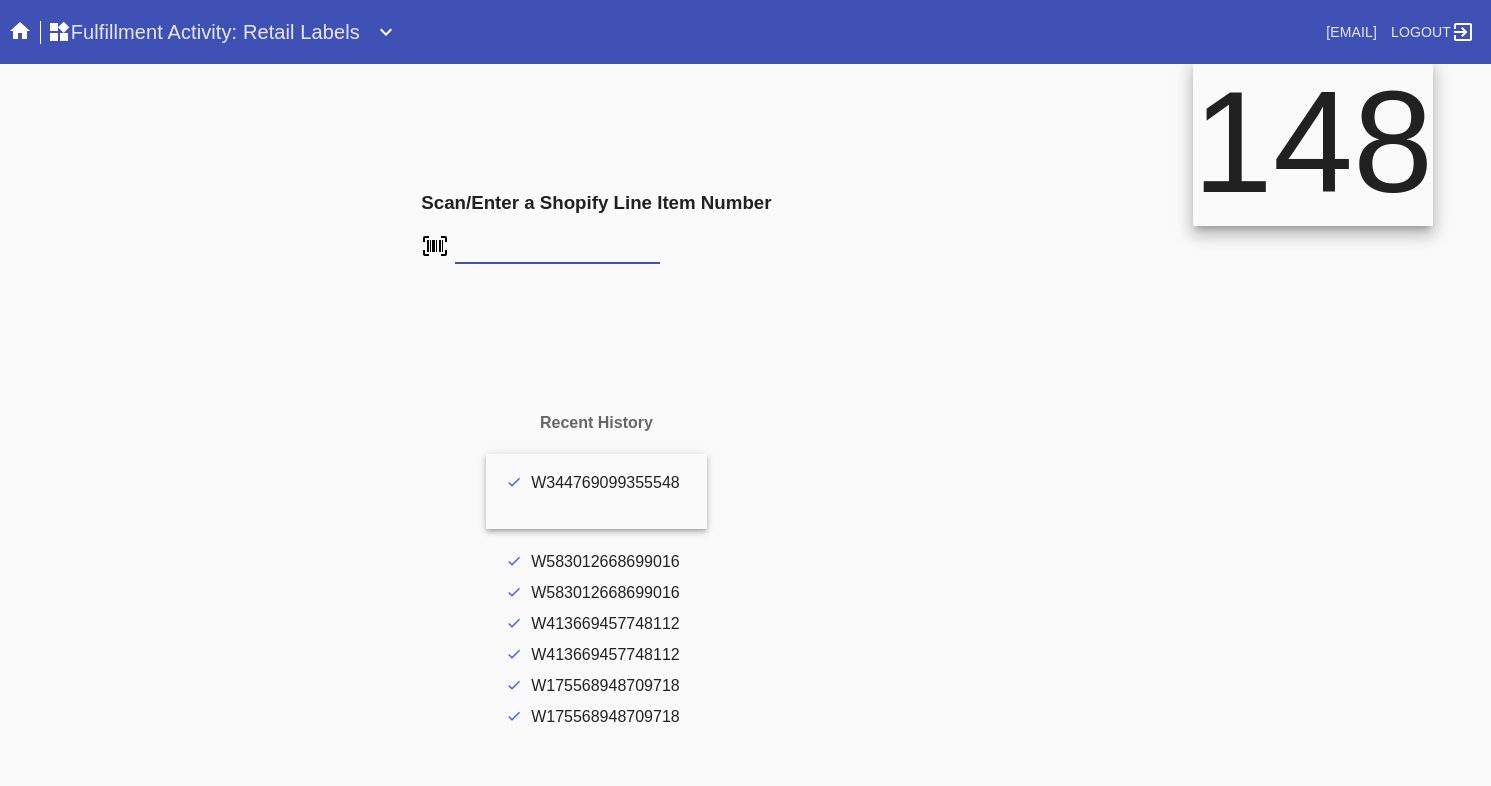 type on "FS-844357087" 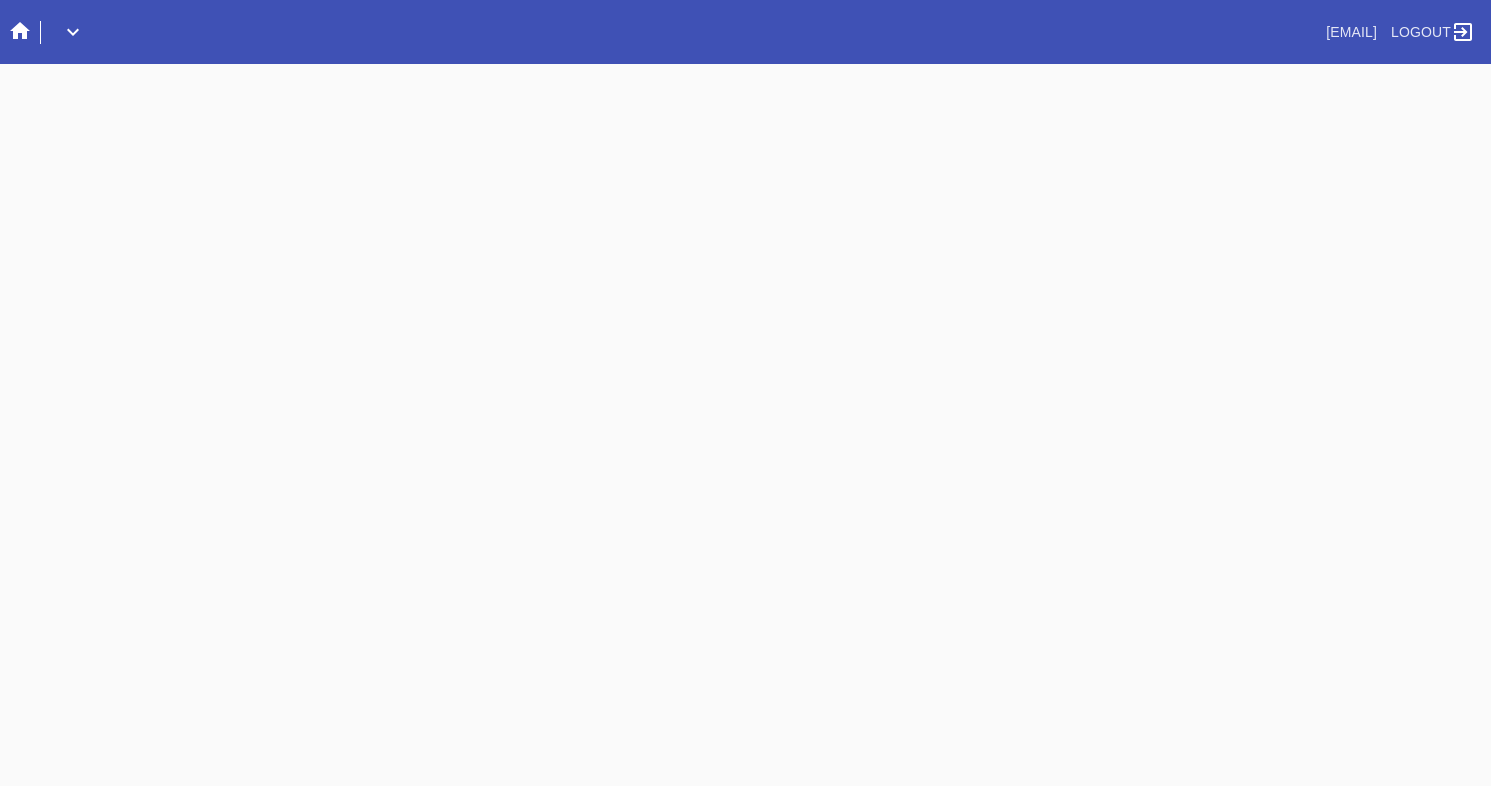scroll, scrollTop: 0, scrollLeft: 0, axis: both 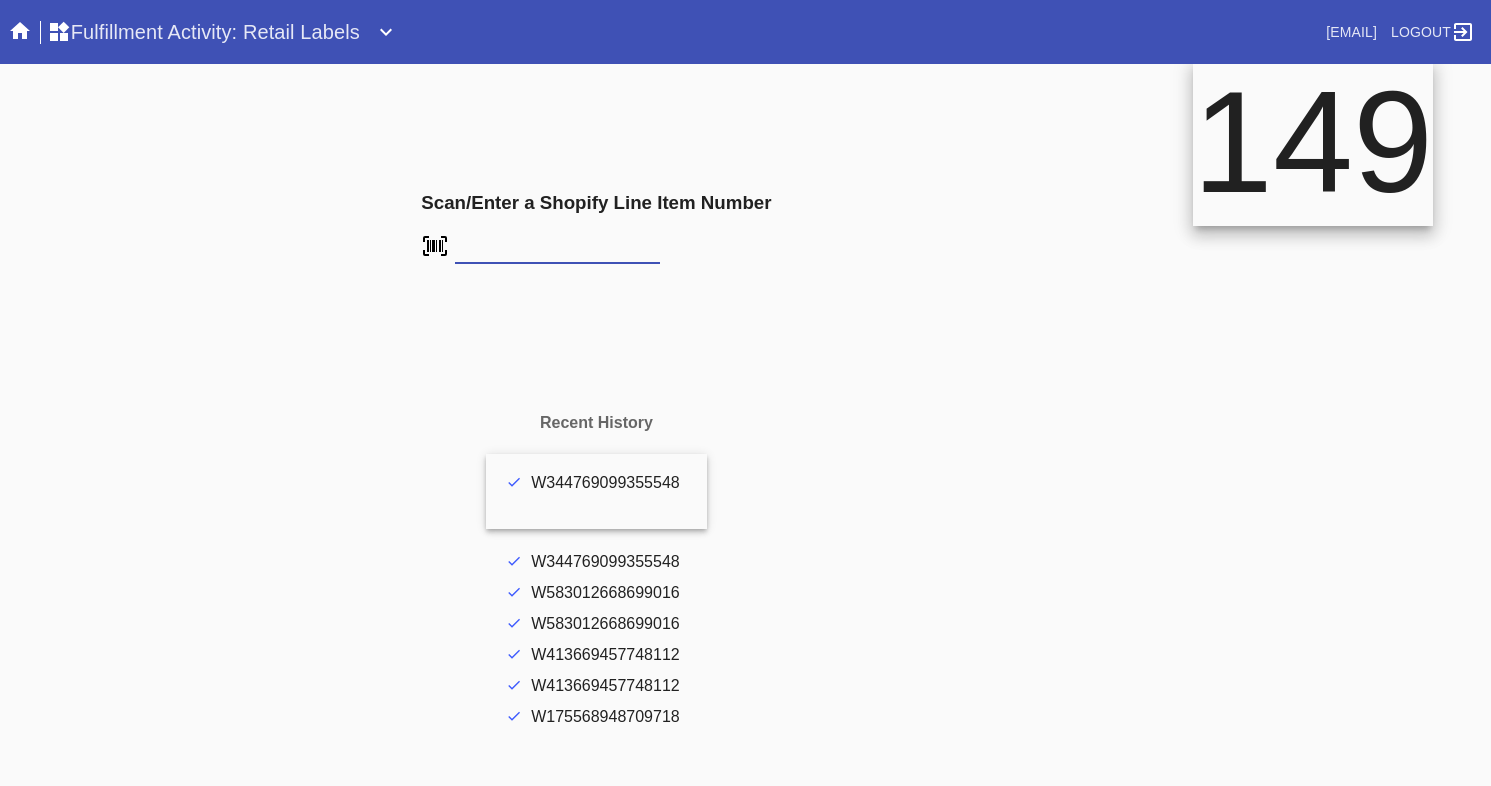 type on "FS-496652359" 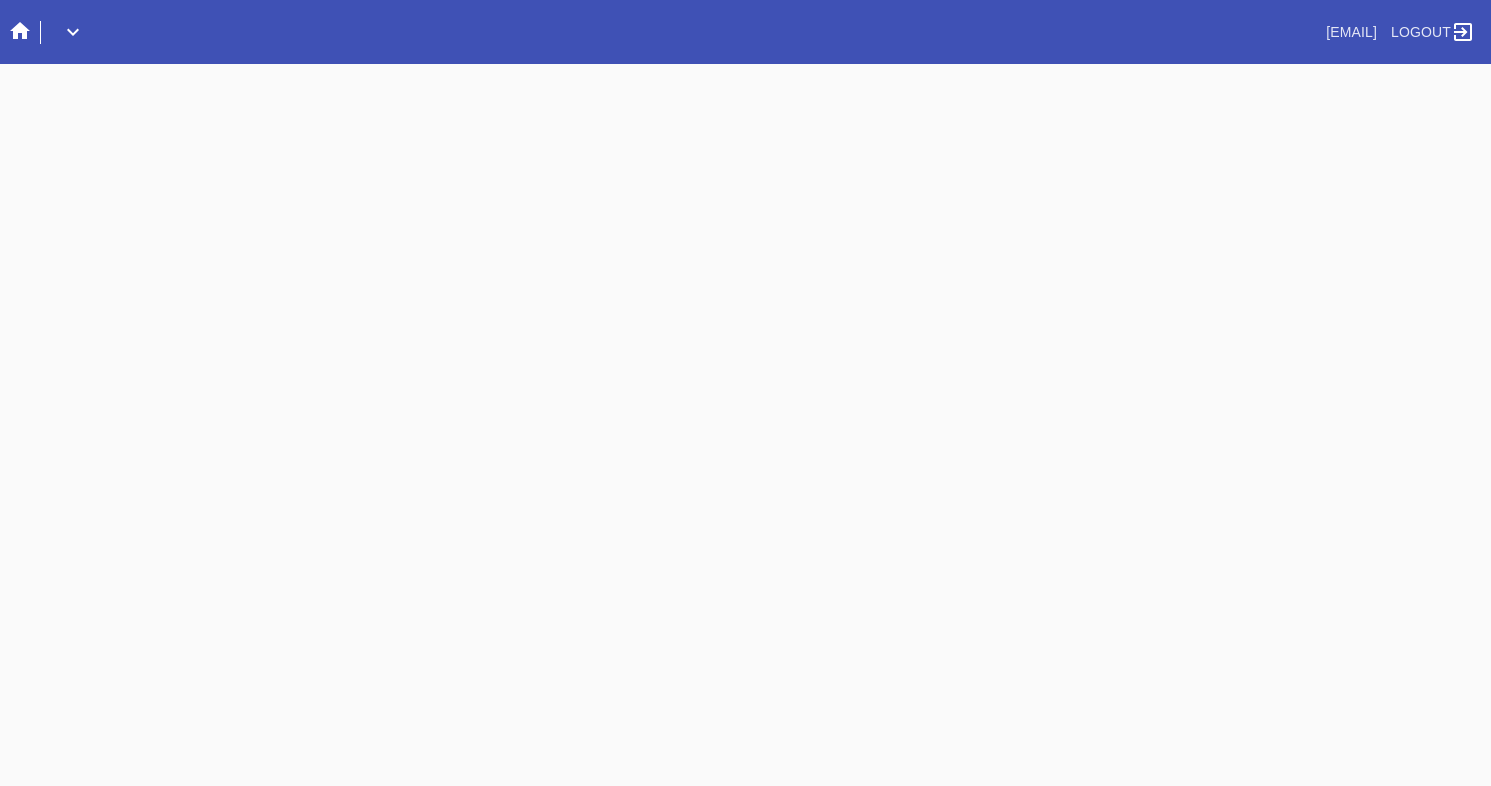 scroll, scrollTop: 0, scrollLeft: 0, axis: both 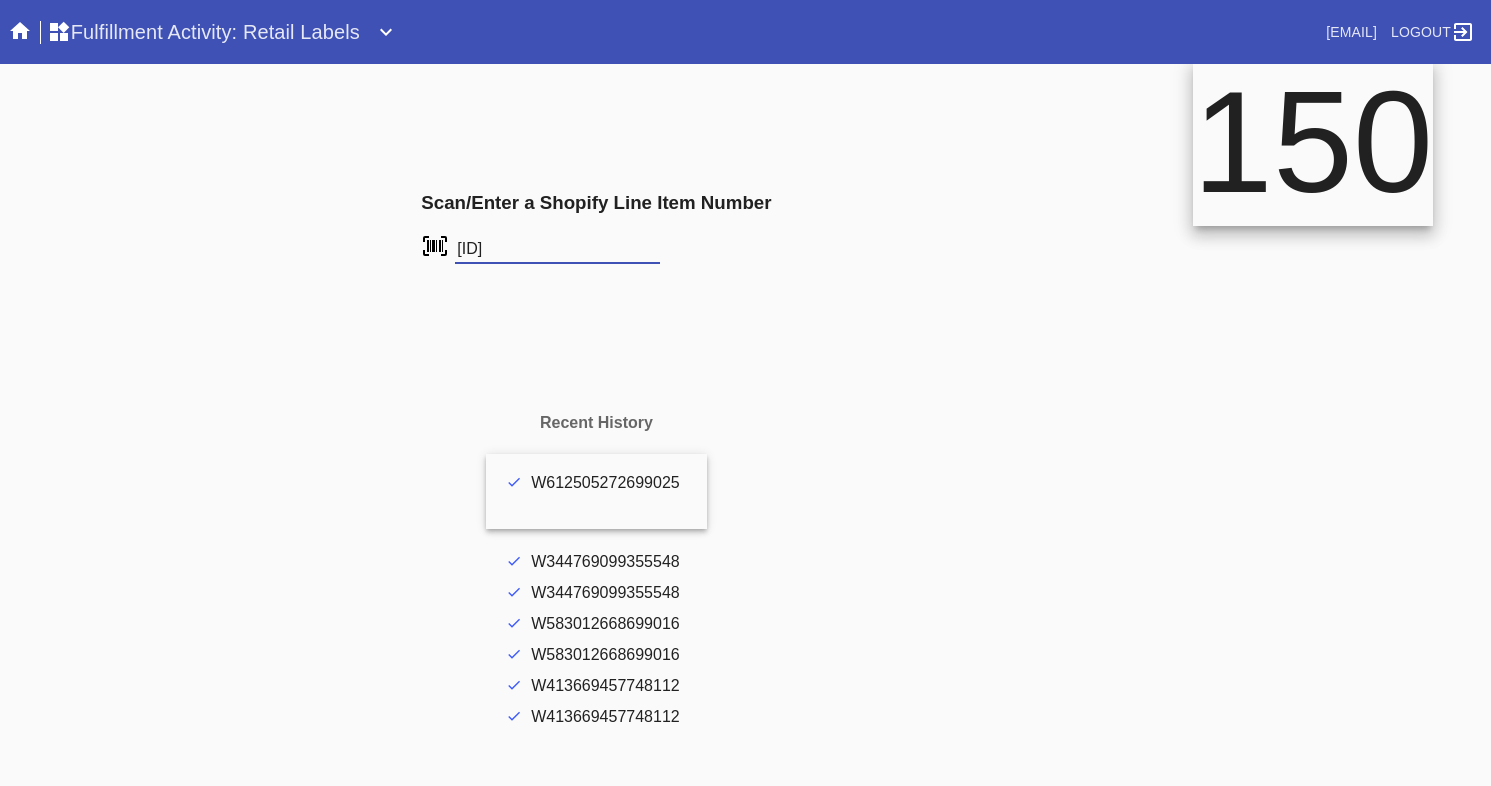 type on "FS-109662025" 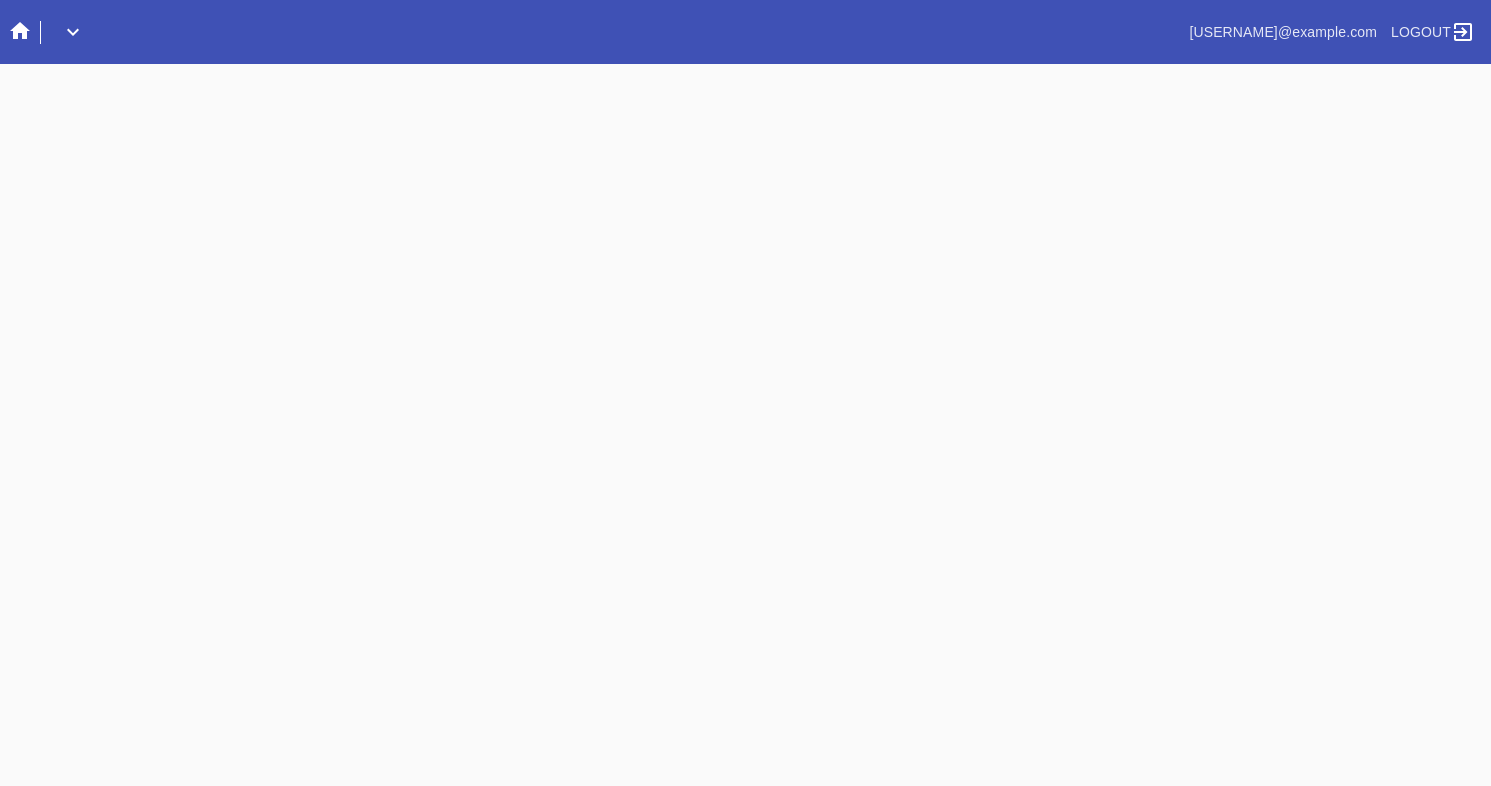 scroll, scrollTop: 0, scrollLeft: 0, axis: both 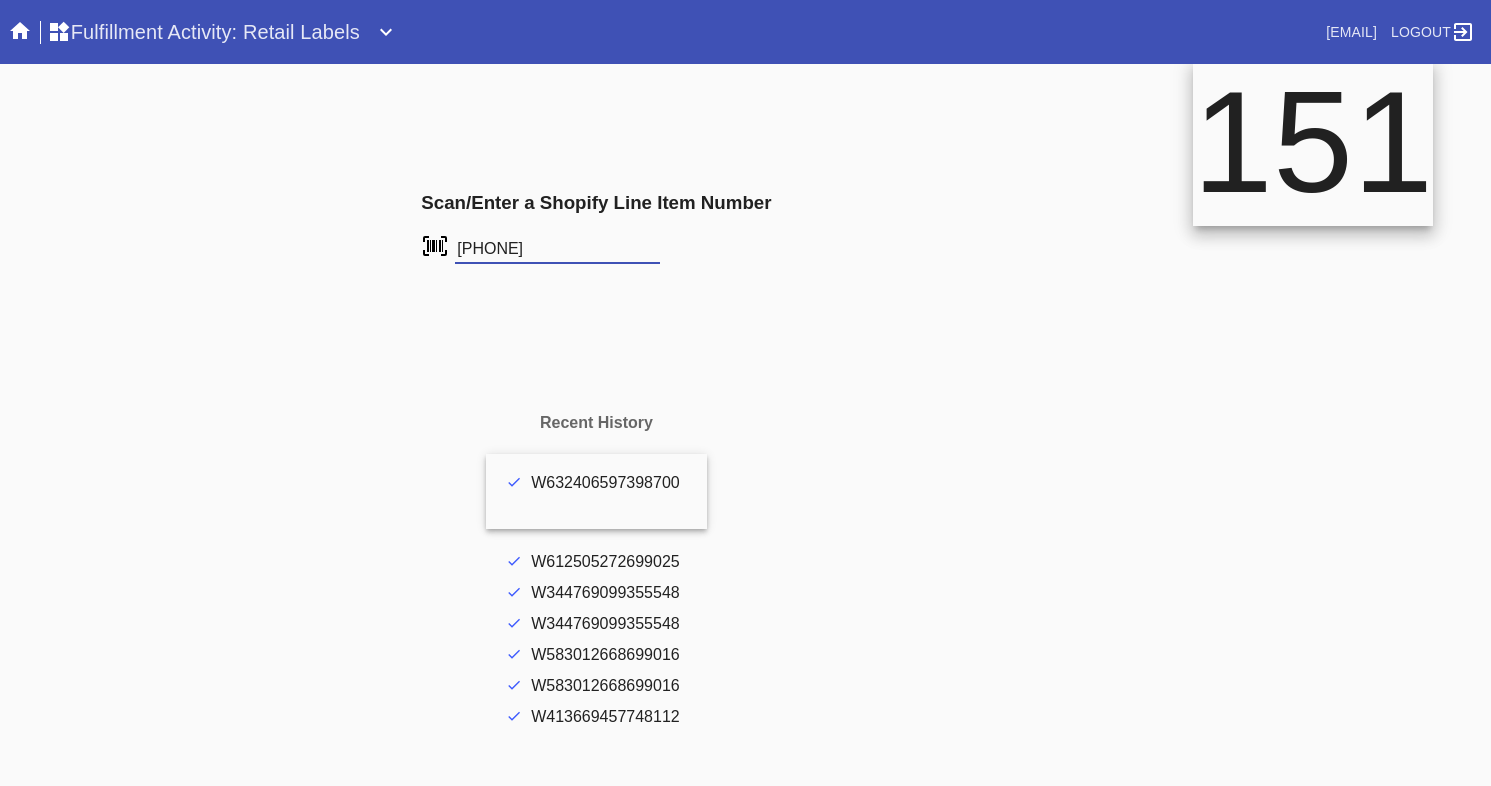 type on "FS-483695311" 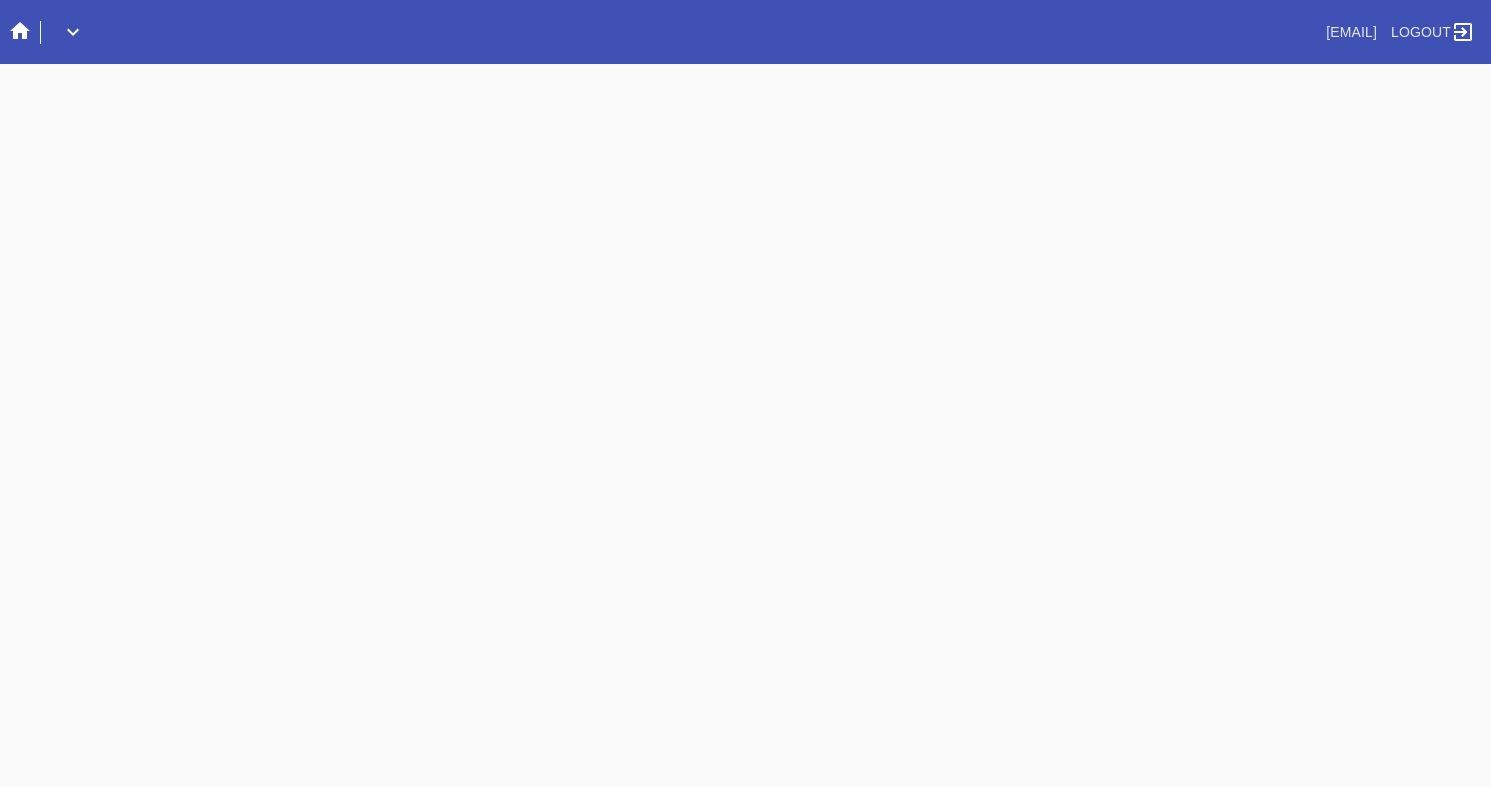 scroll, scrollTop: 0, scrollLeft: 0, axis: both 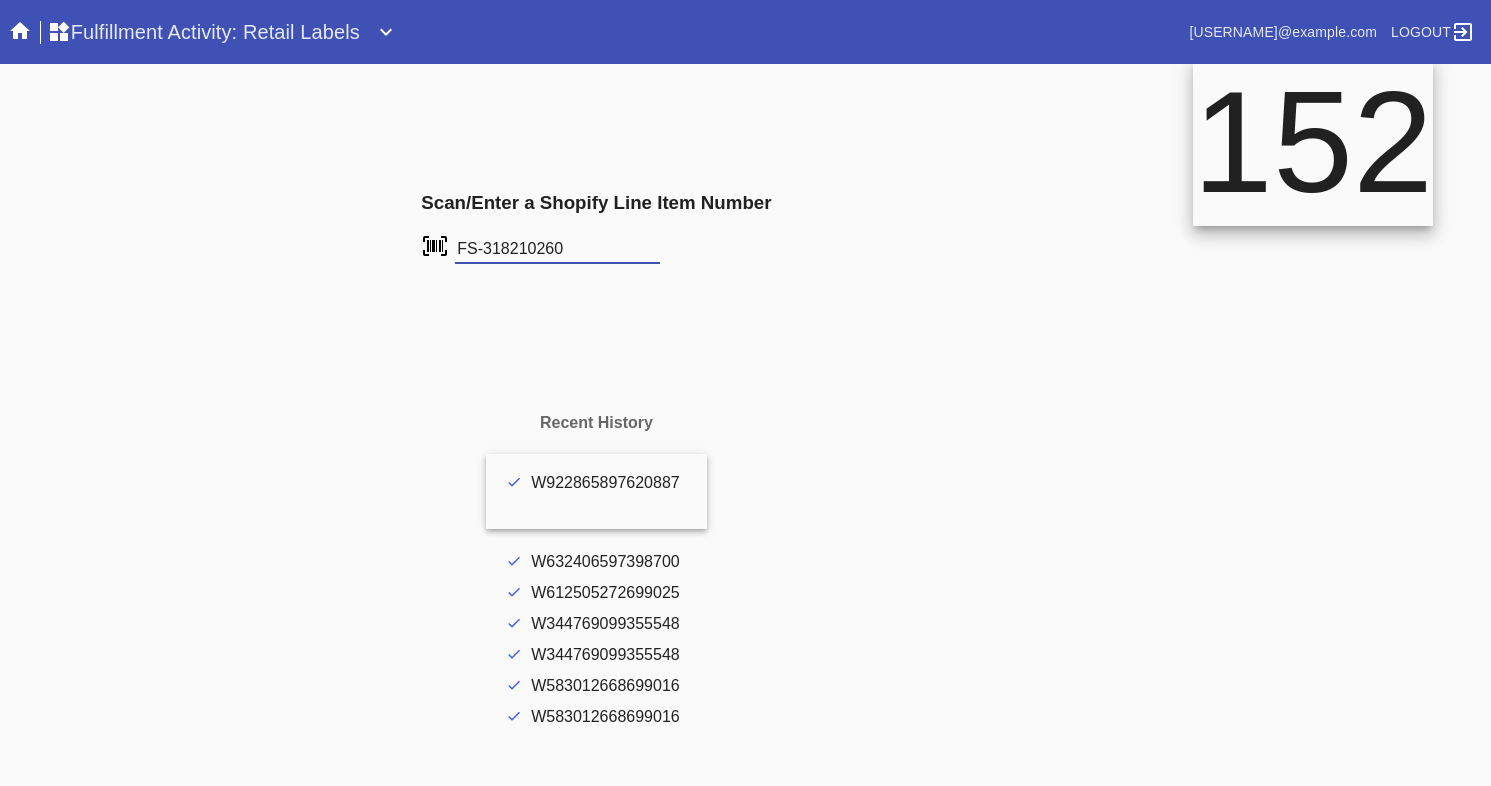 type on "FS-318210260" 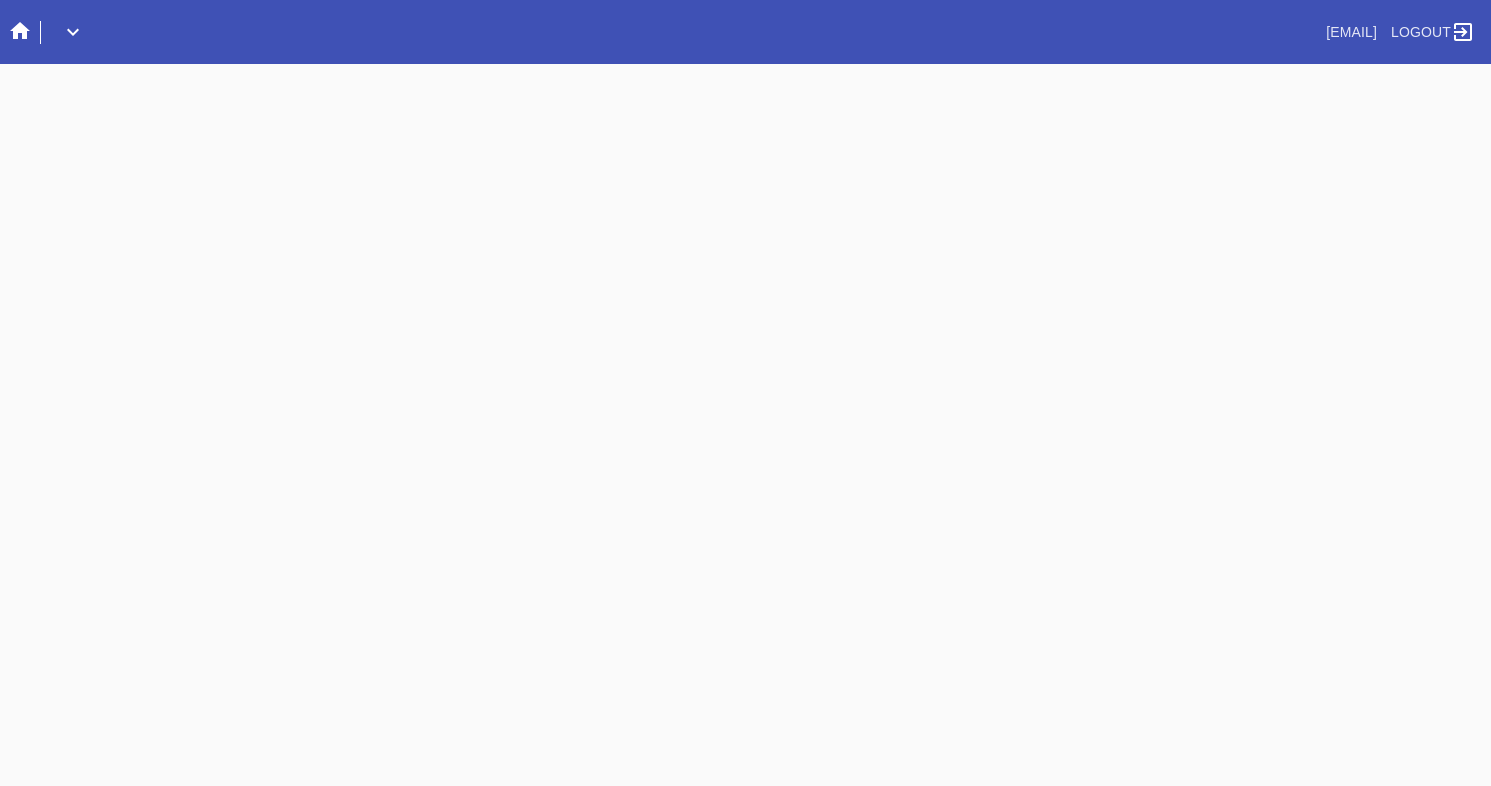 scroll, scrollTop: 0, scrollLeft: 0, axis: both 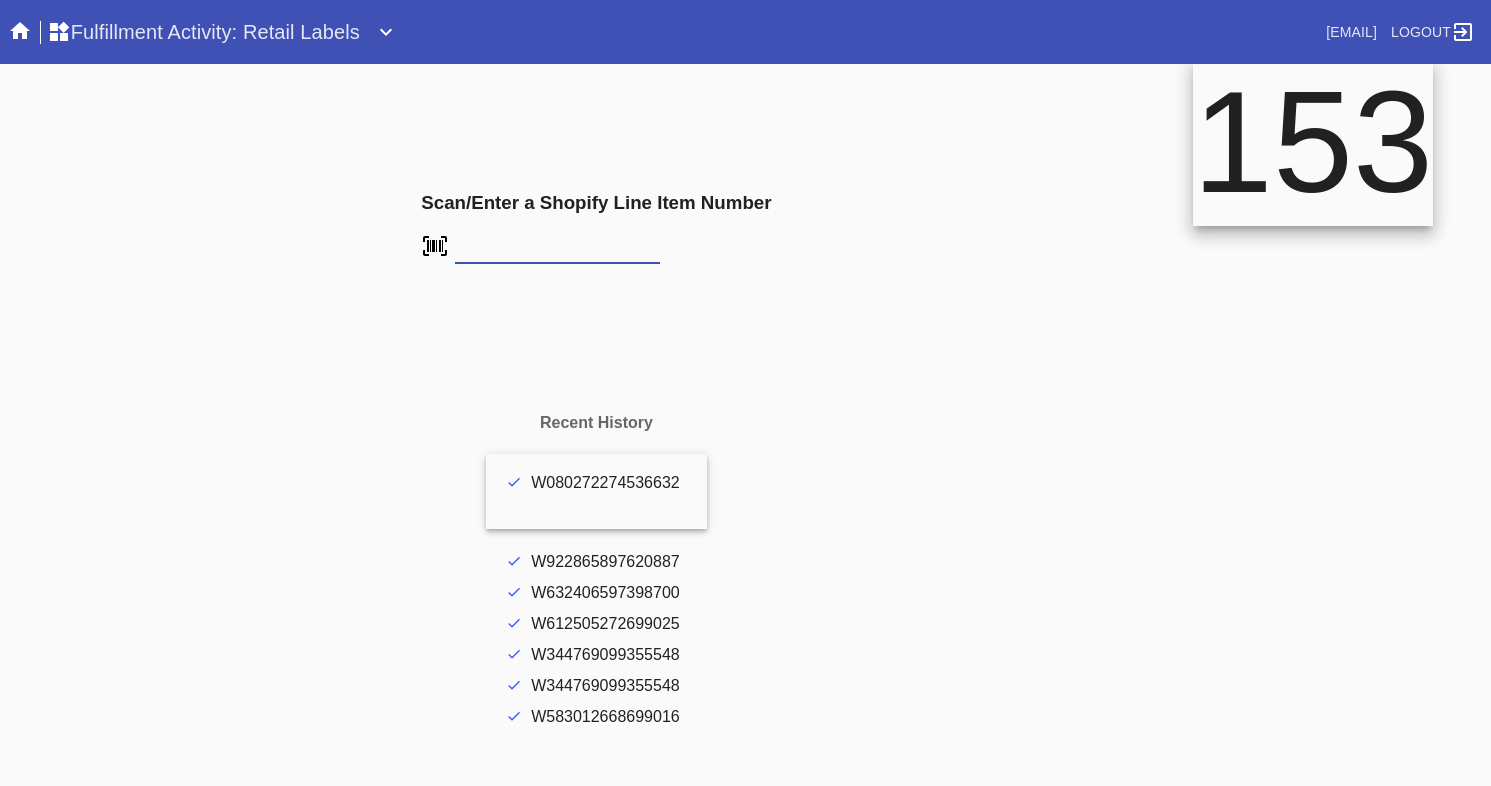 type on "FS-790903132" 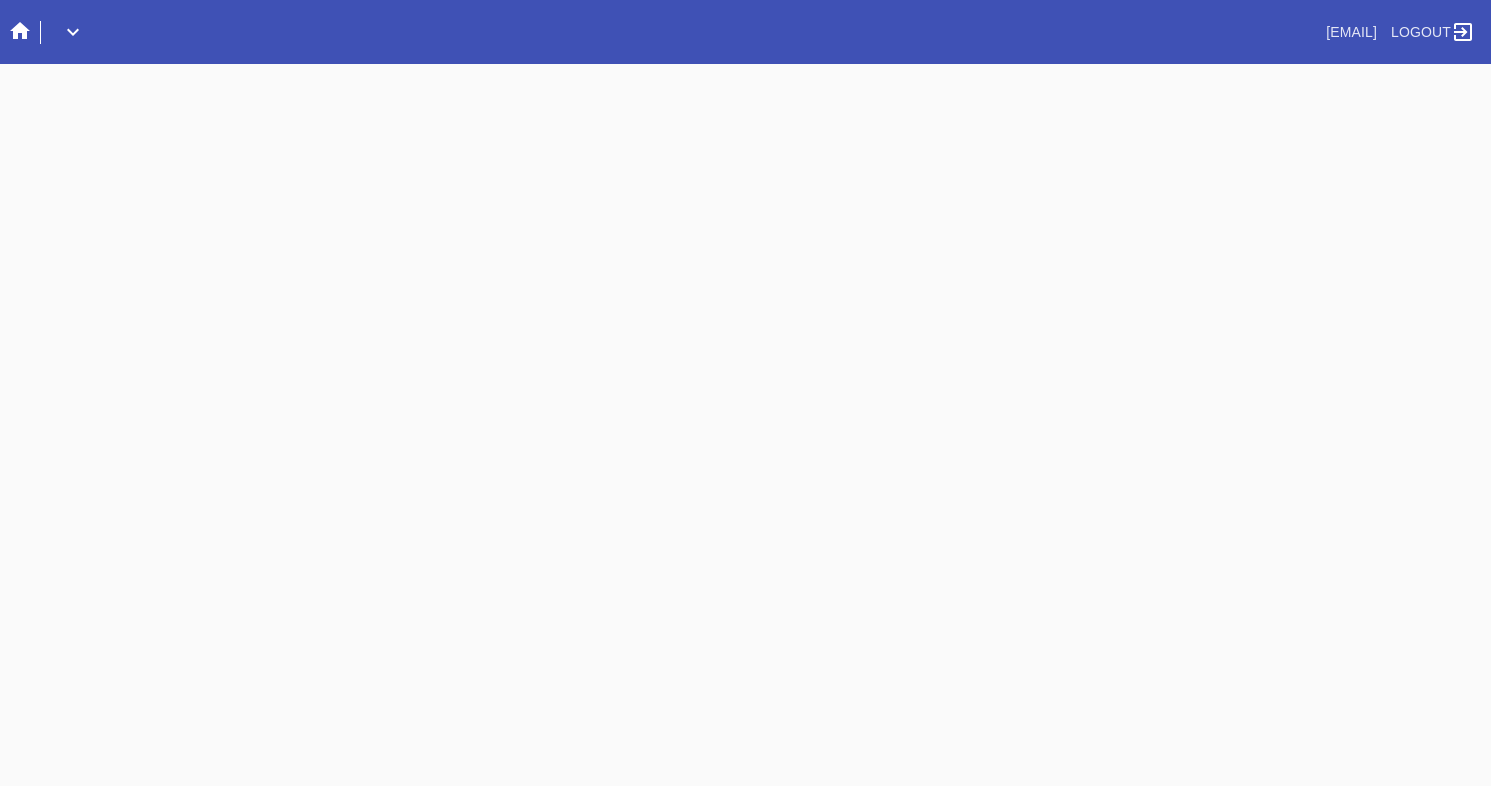 scroll, scrollTop: 0, scrollLeft: 0, axis: both 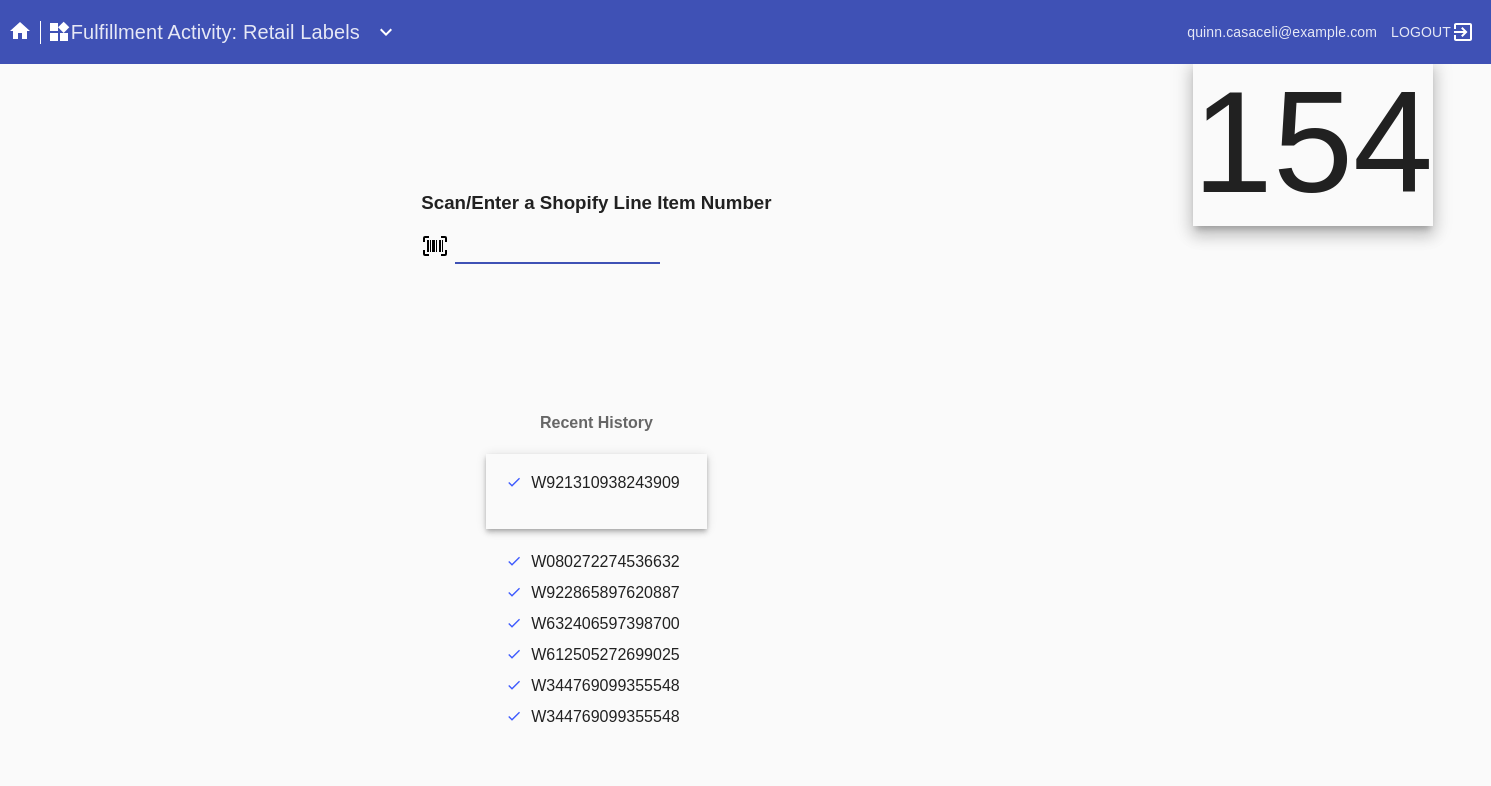 type on "FS-182383379" 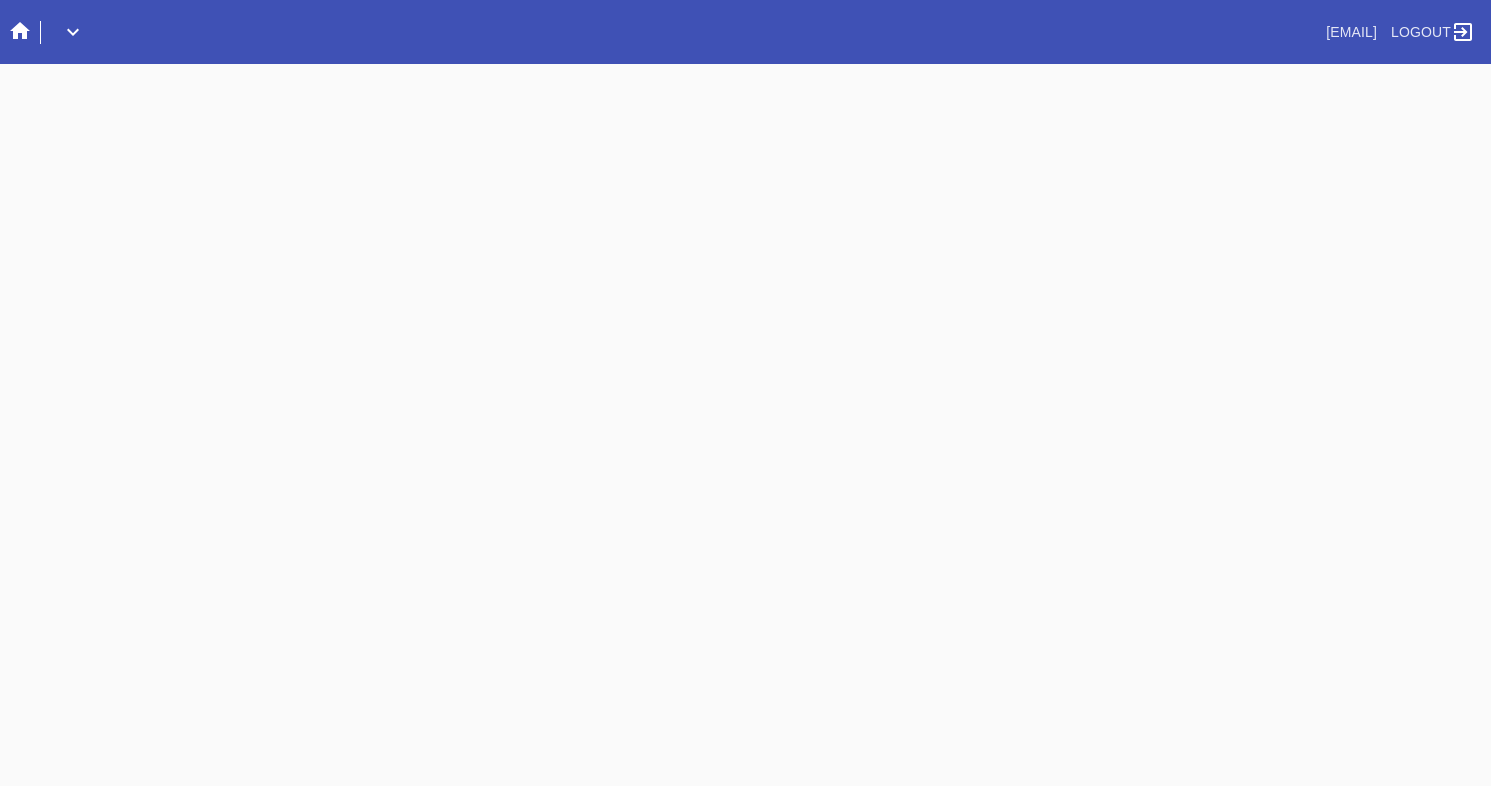 scroll, scrollTop: 0, scrollLeft: 0, axis: both 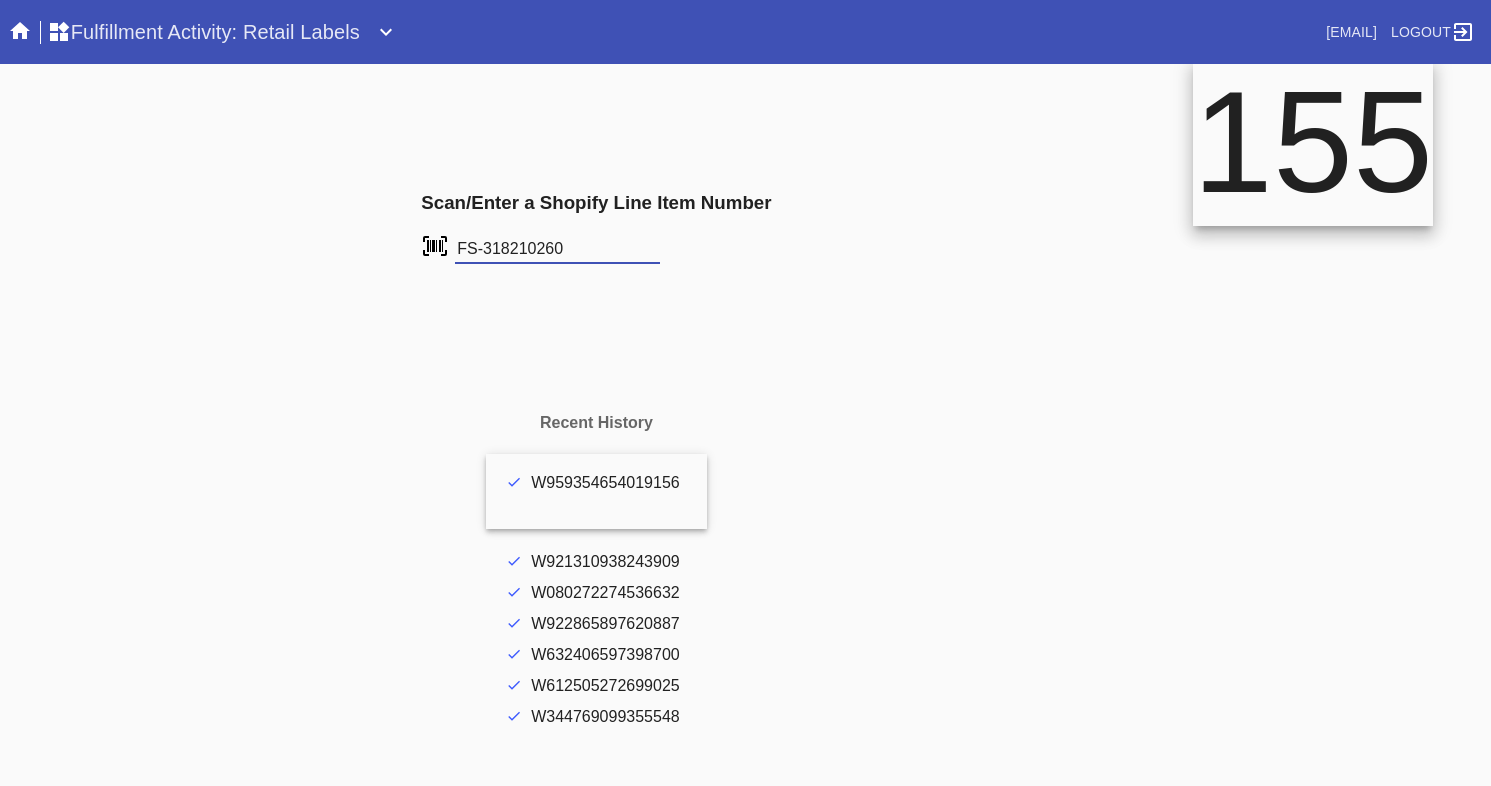 type on "FS-318210260" 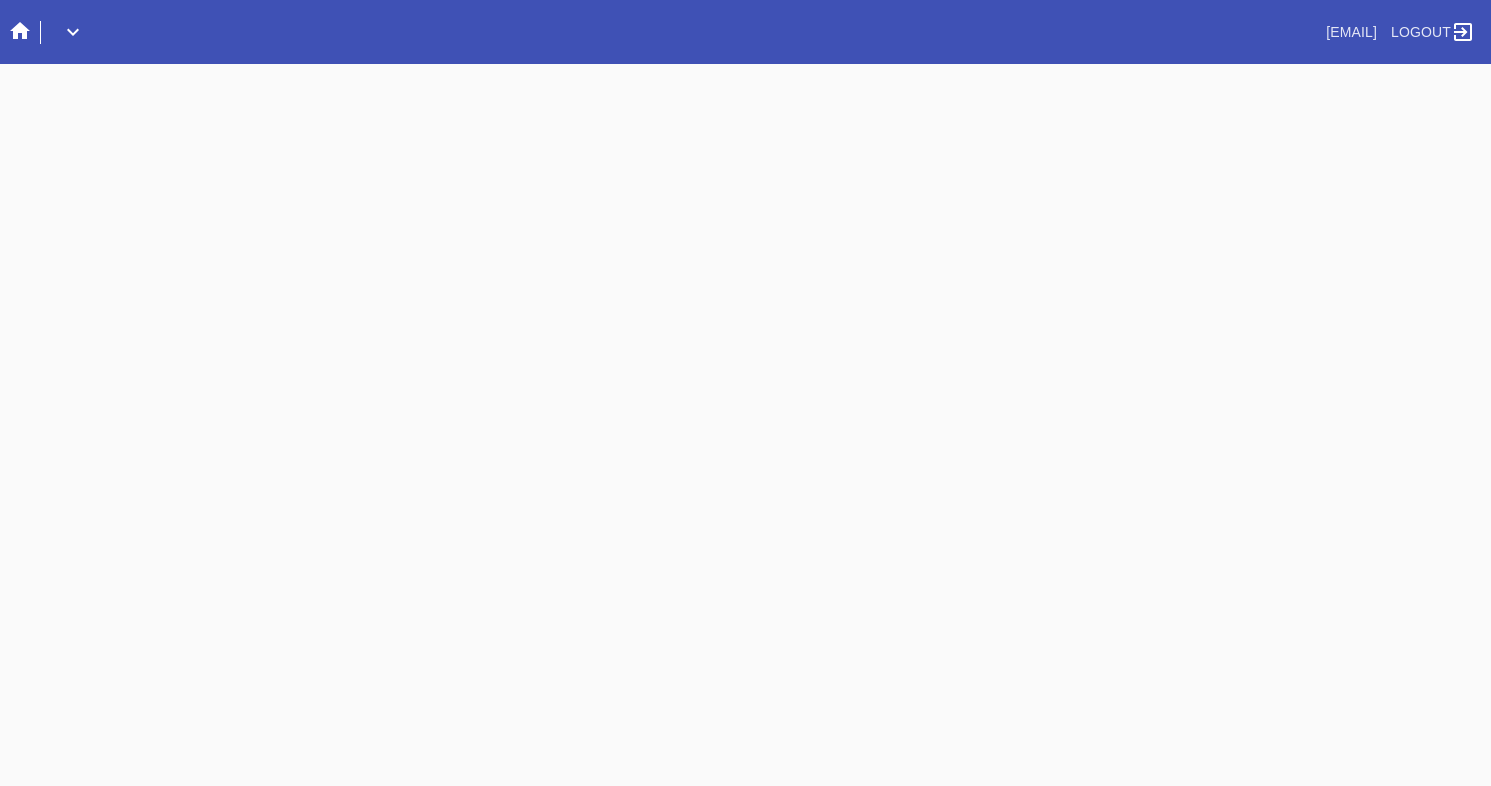 scroll, scrollTop: 0, scrollLeft: 0, axis: both 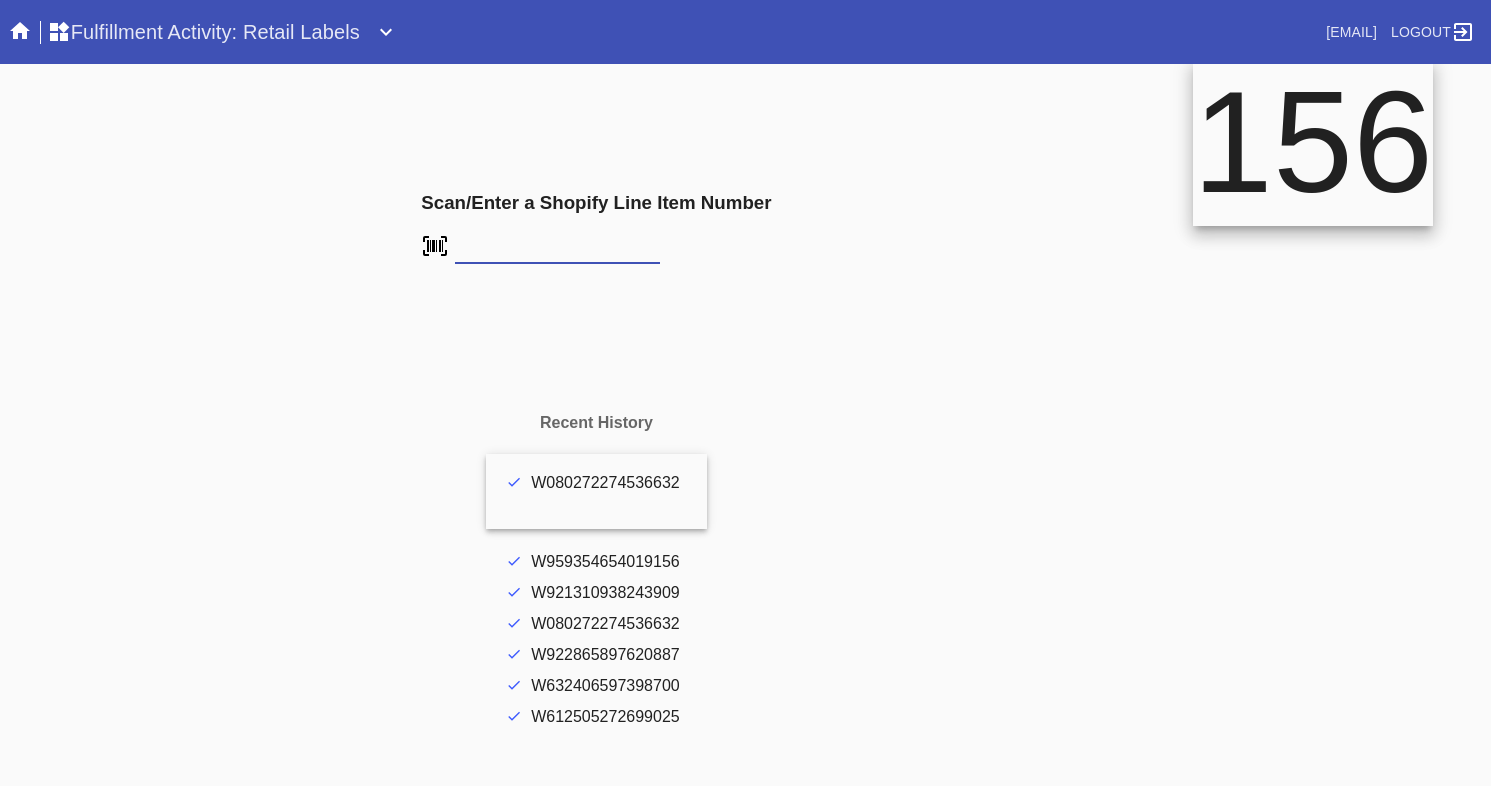 type on "FS-318210260" 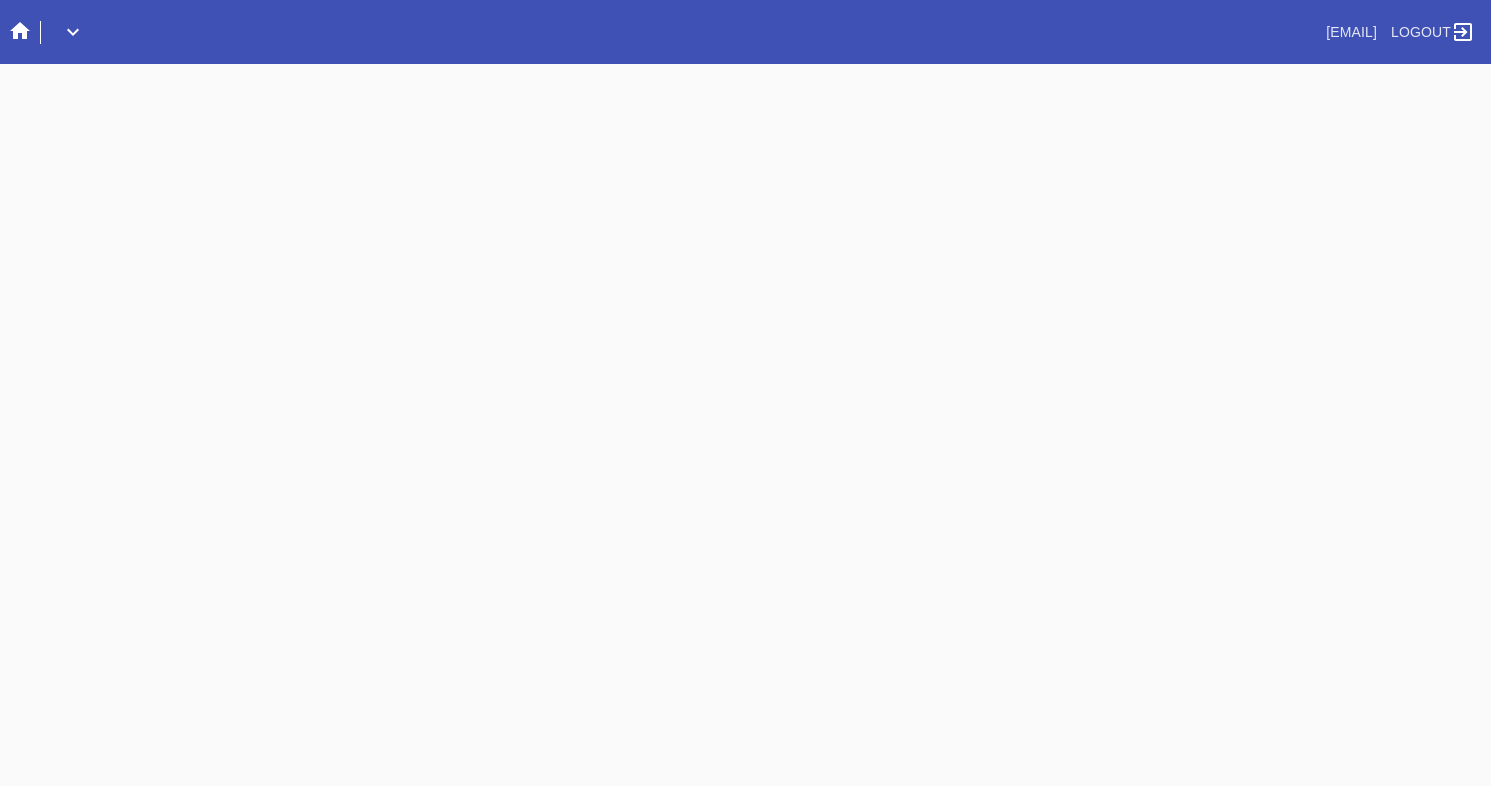 scroll, scrollTop: 0, scrollLeft: 0, axis: both 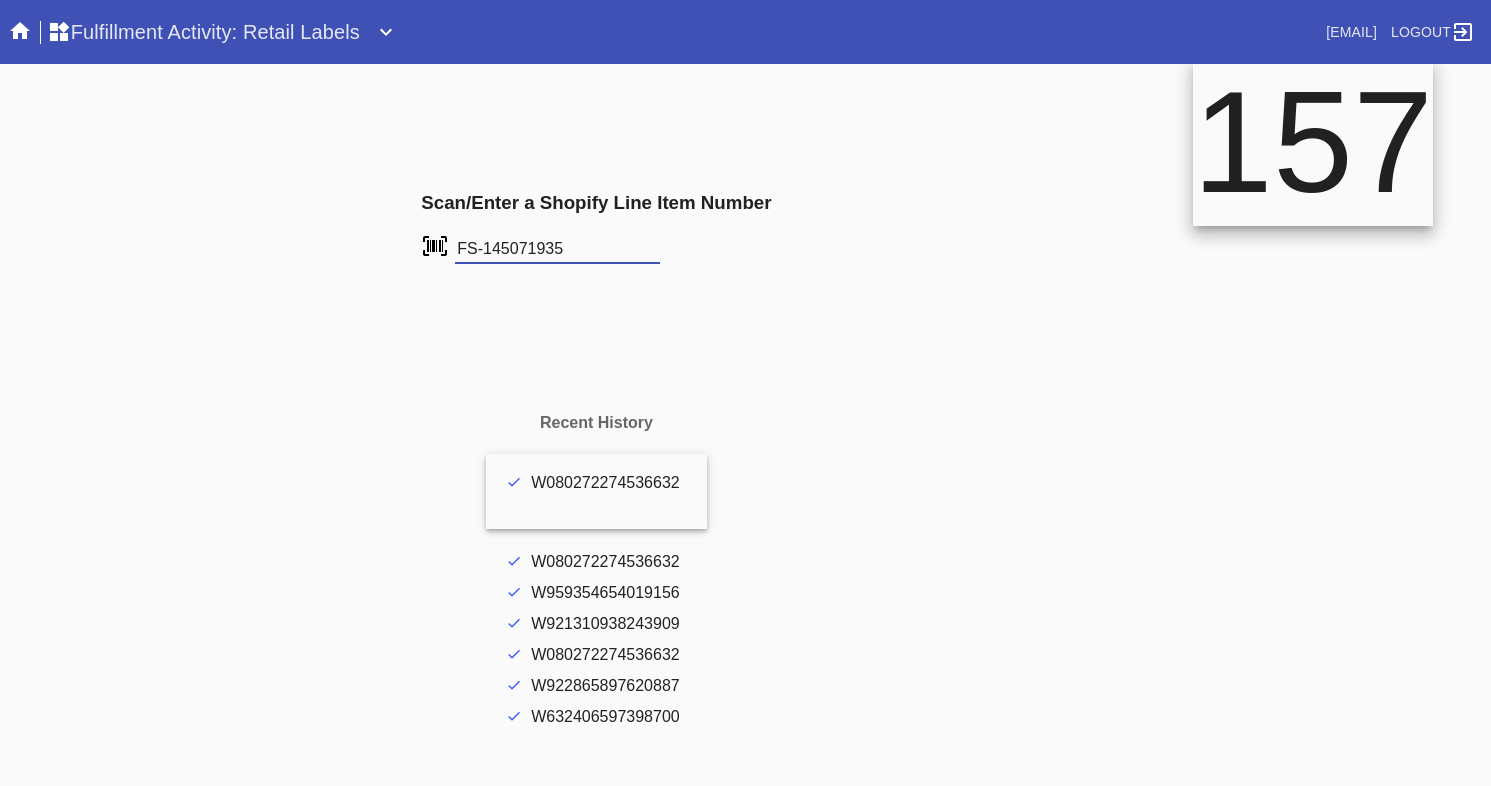 type on "FS-145071935" 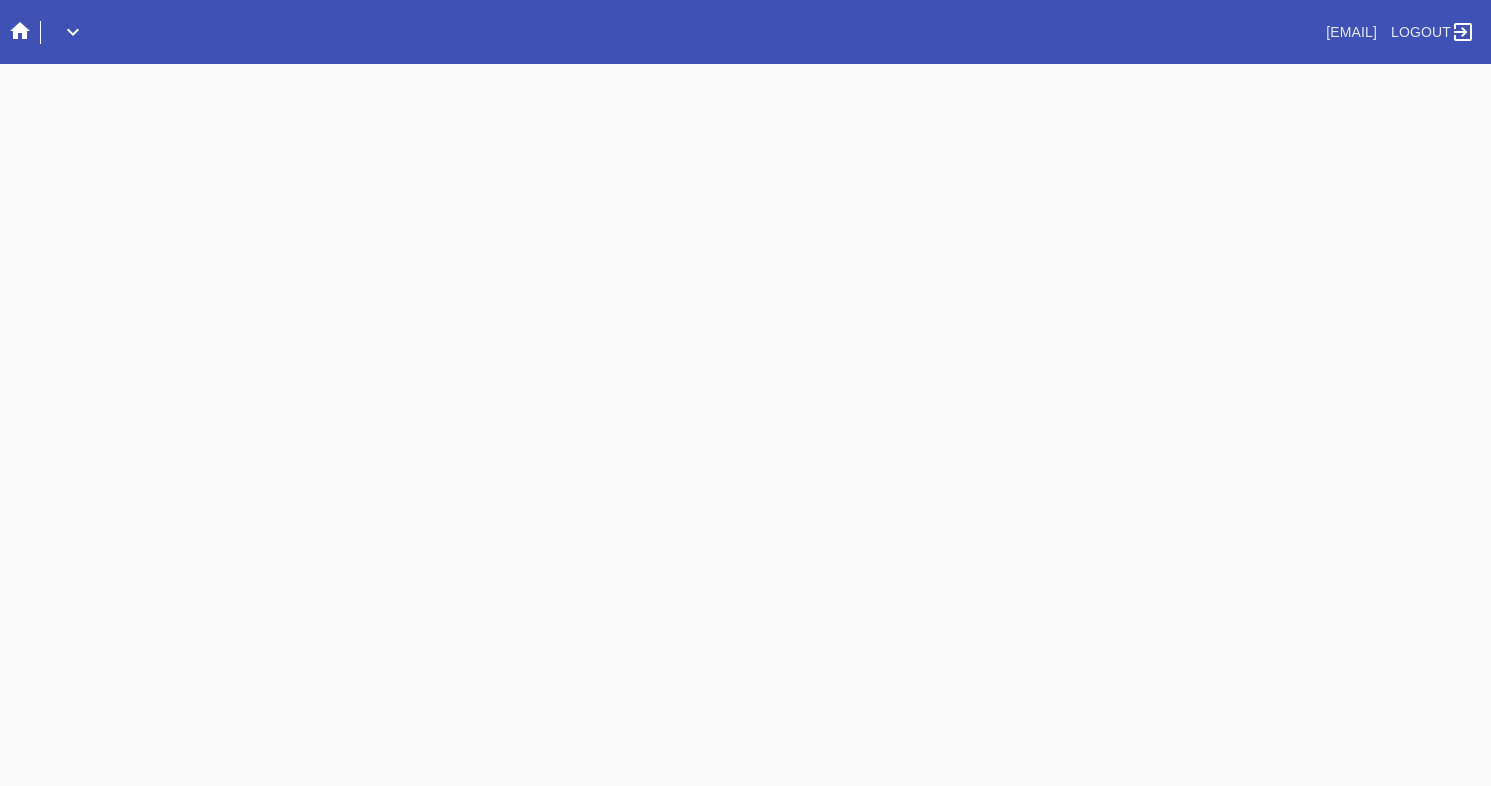 scroll, scrollTop: 0, scrollLeft: 0, axis: both 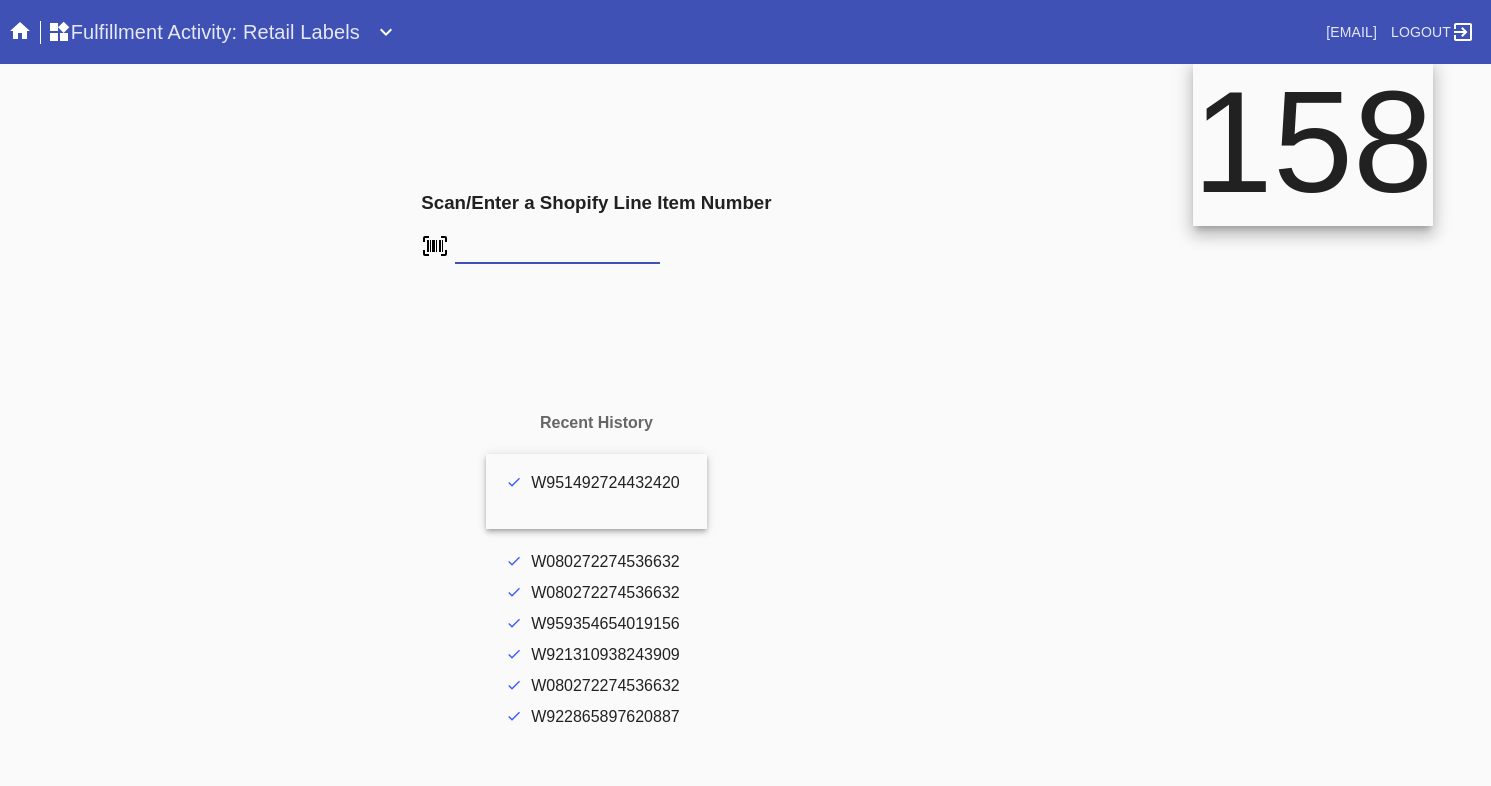 type on "FS-150889750" 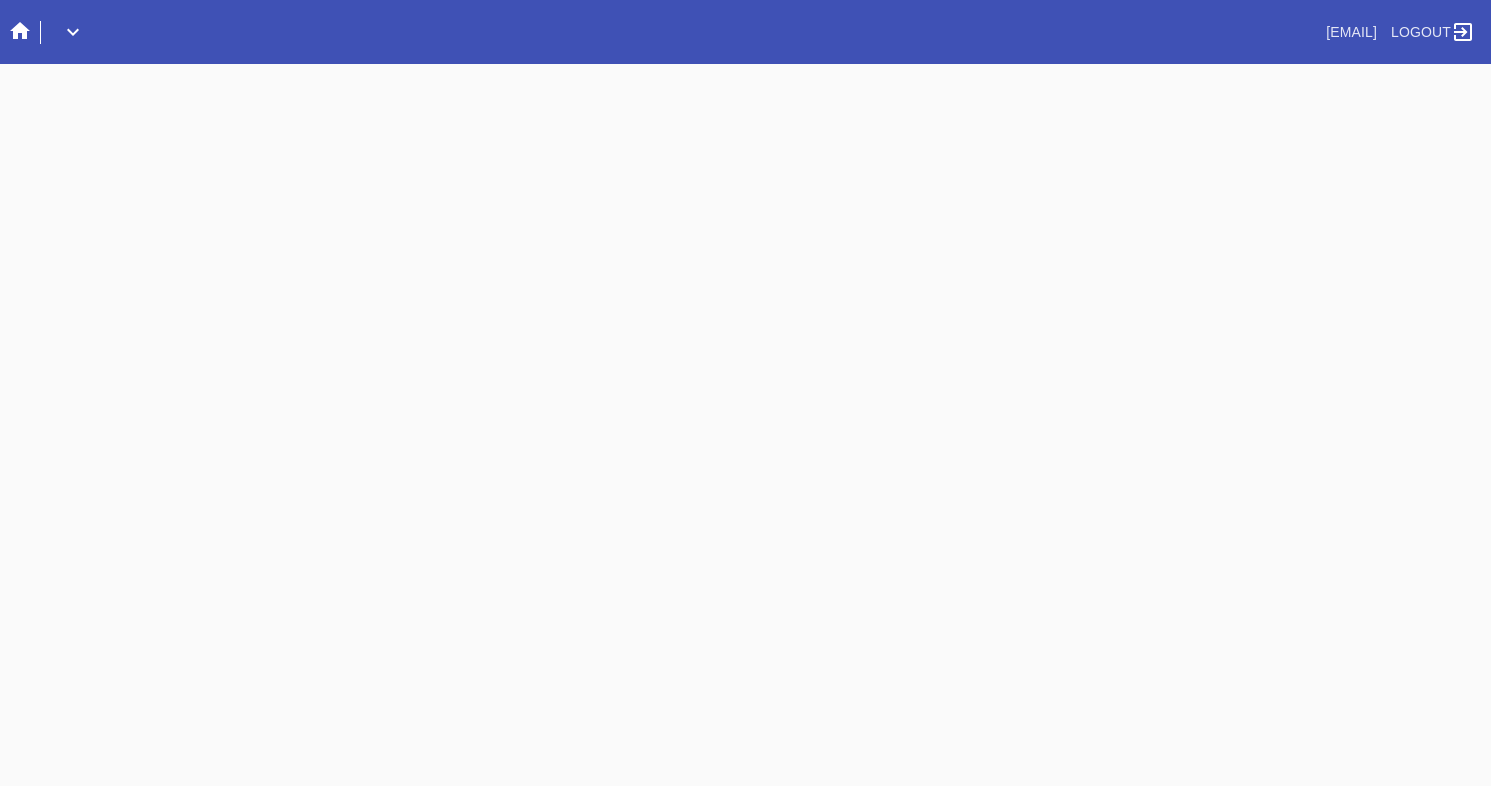 scroll, scrollTop: 0, scrollLeft: 0, axis: both 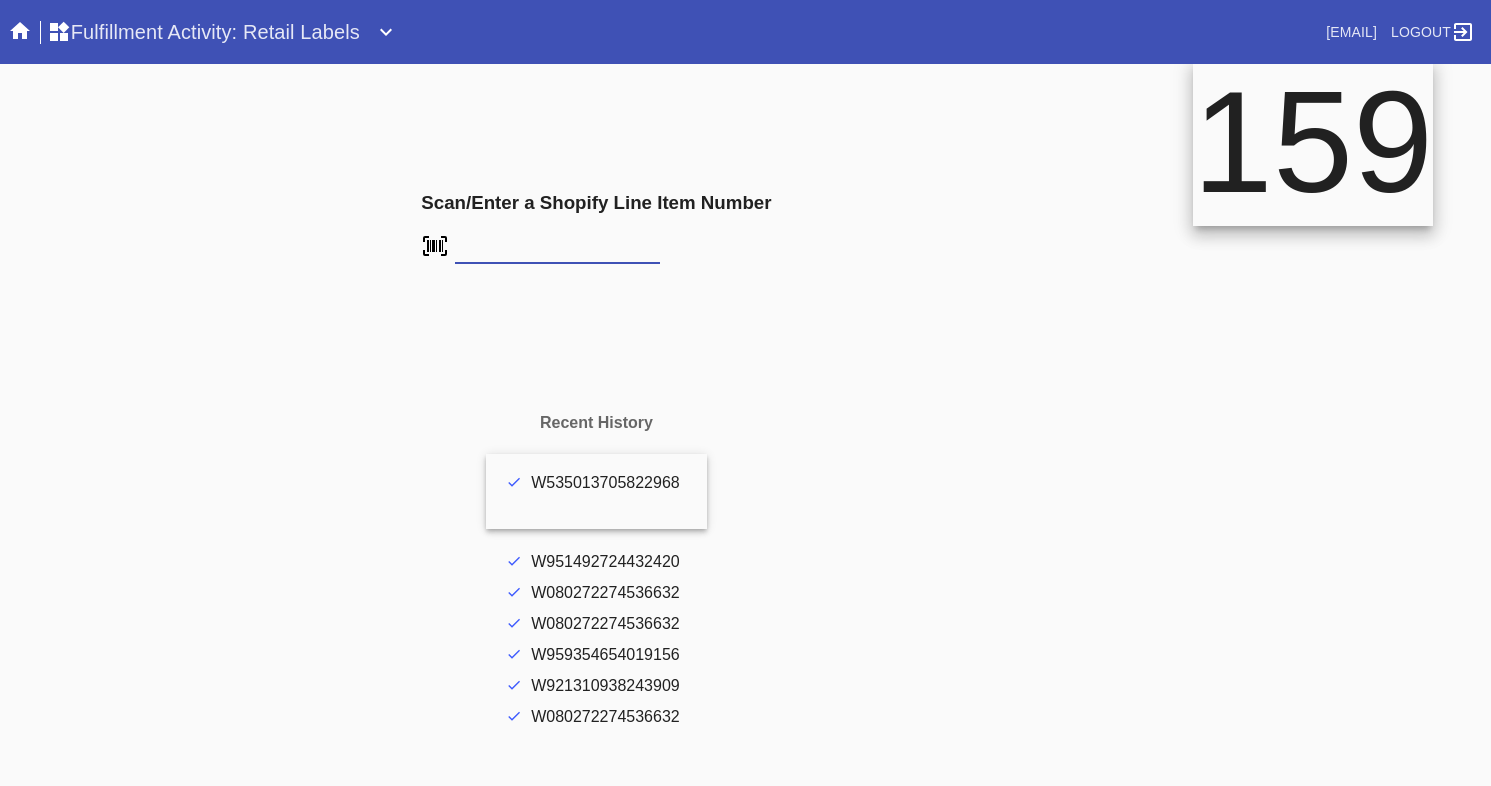 type on "L3532516" 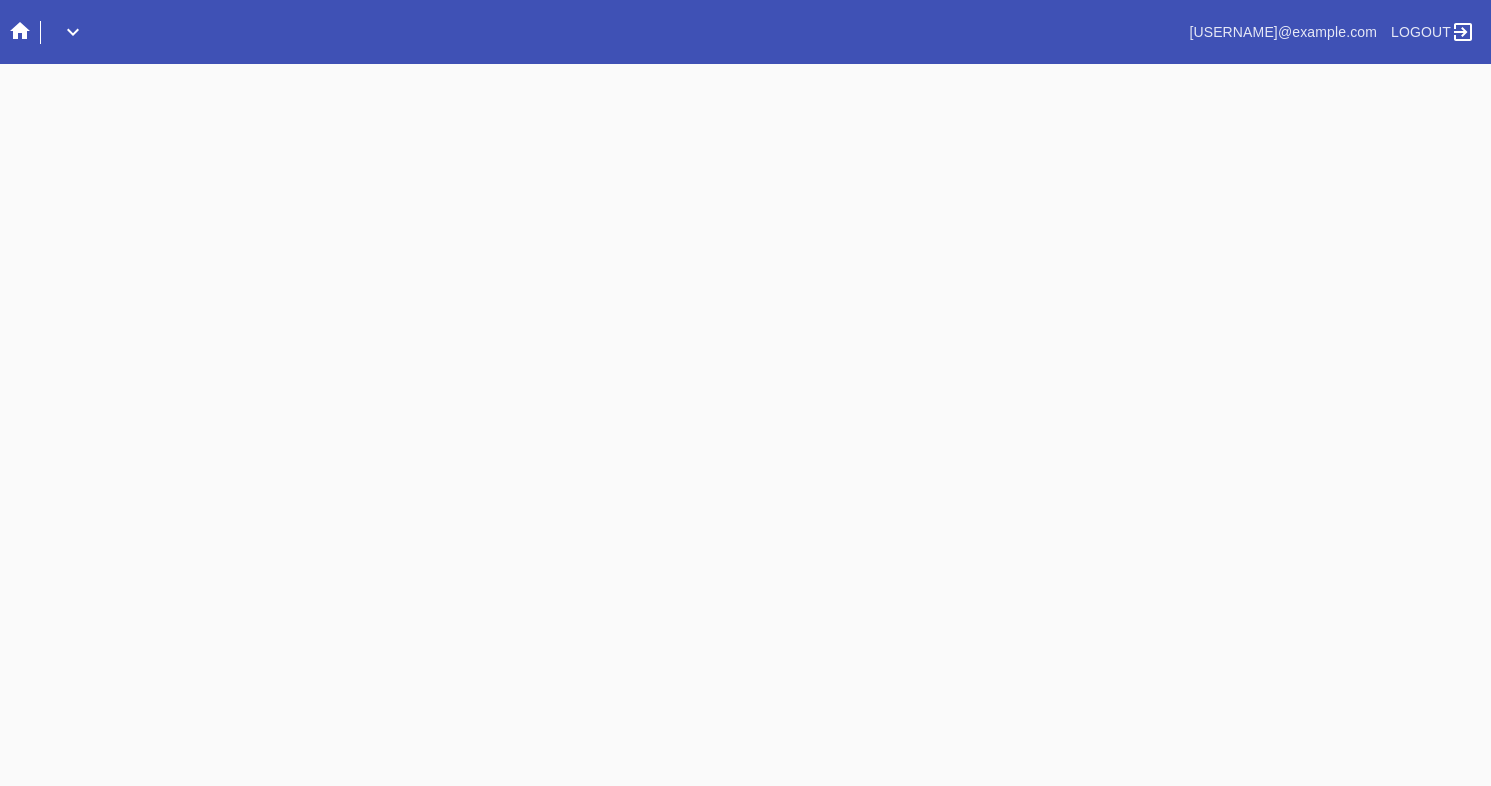 scroll, scrollTop: 0, scrollLeft: 0, axis: both 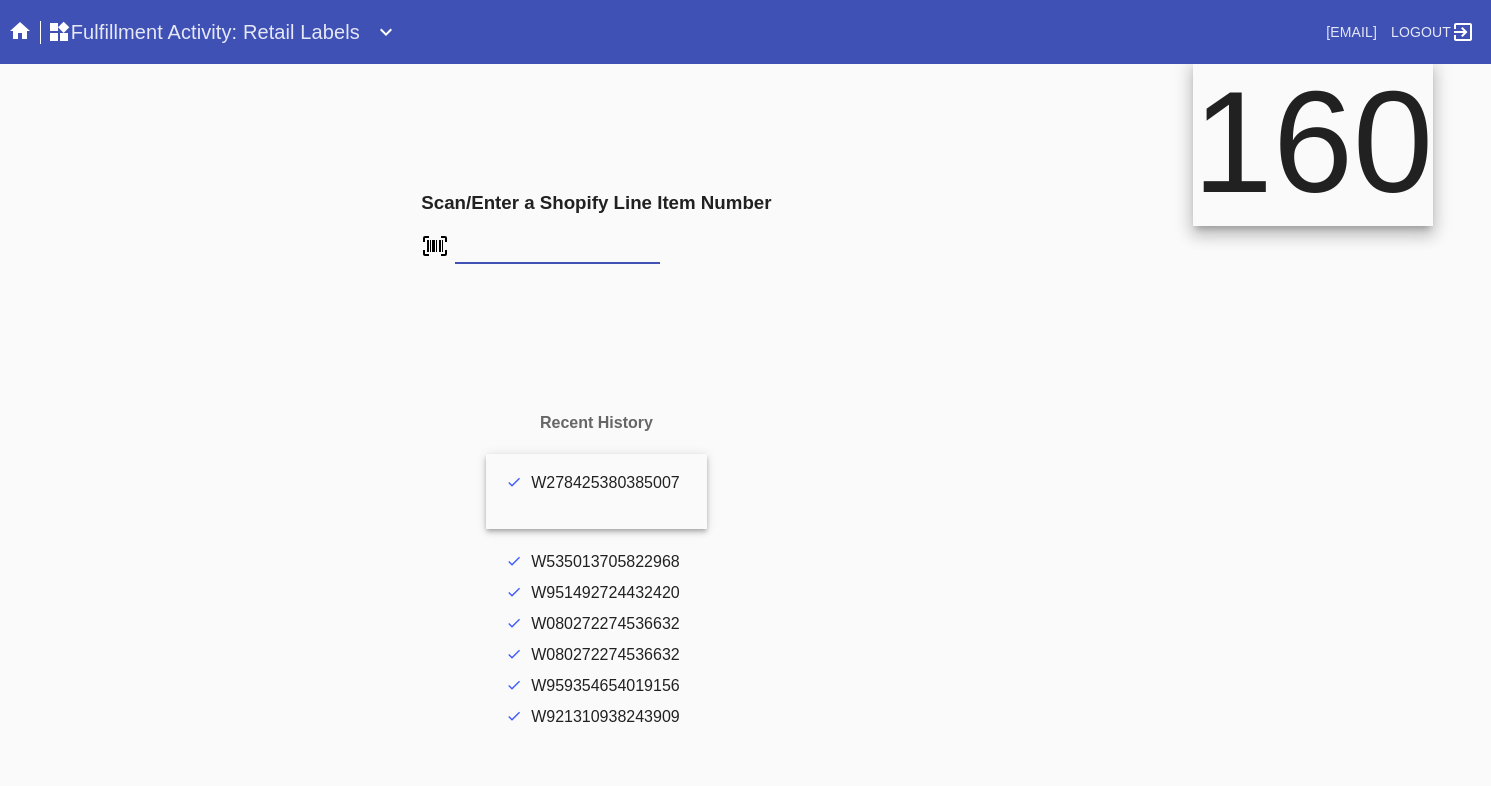 type on "[ID]" 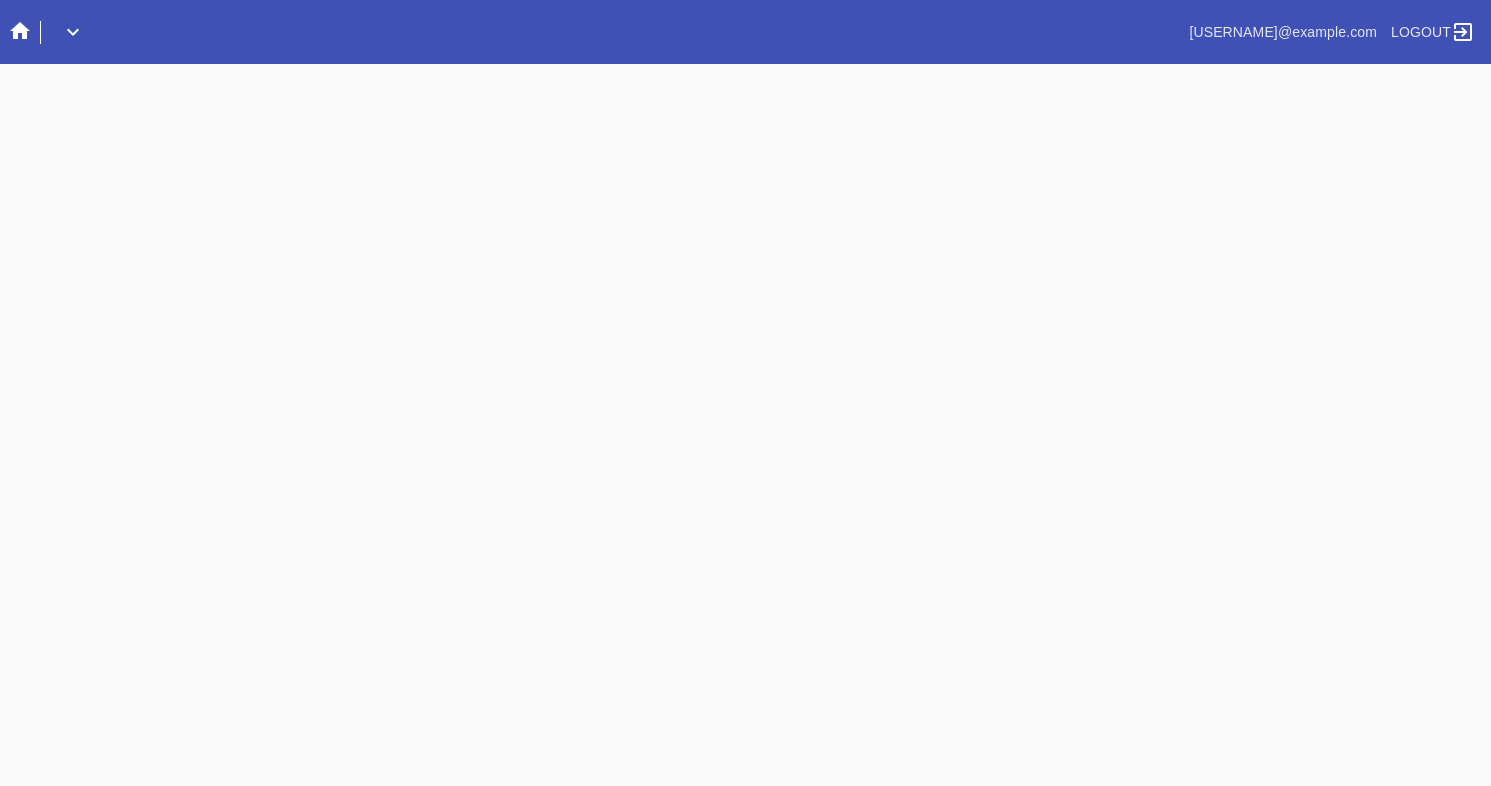 scroll, scrollTop: 0, scrollLeft: 0, axis: both 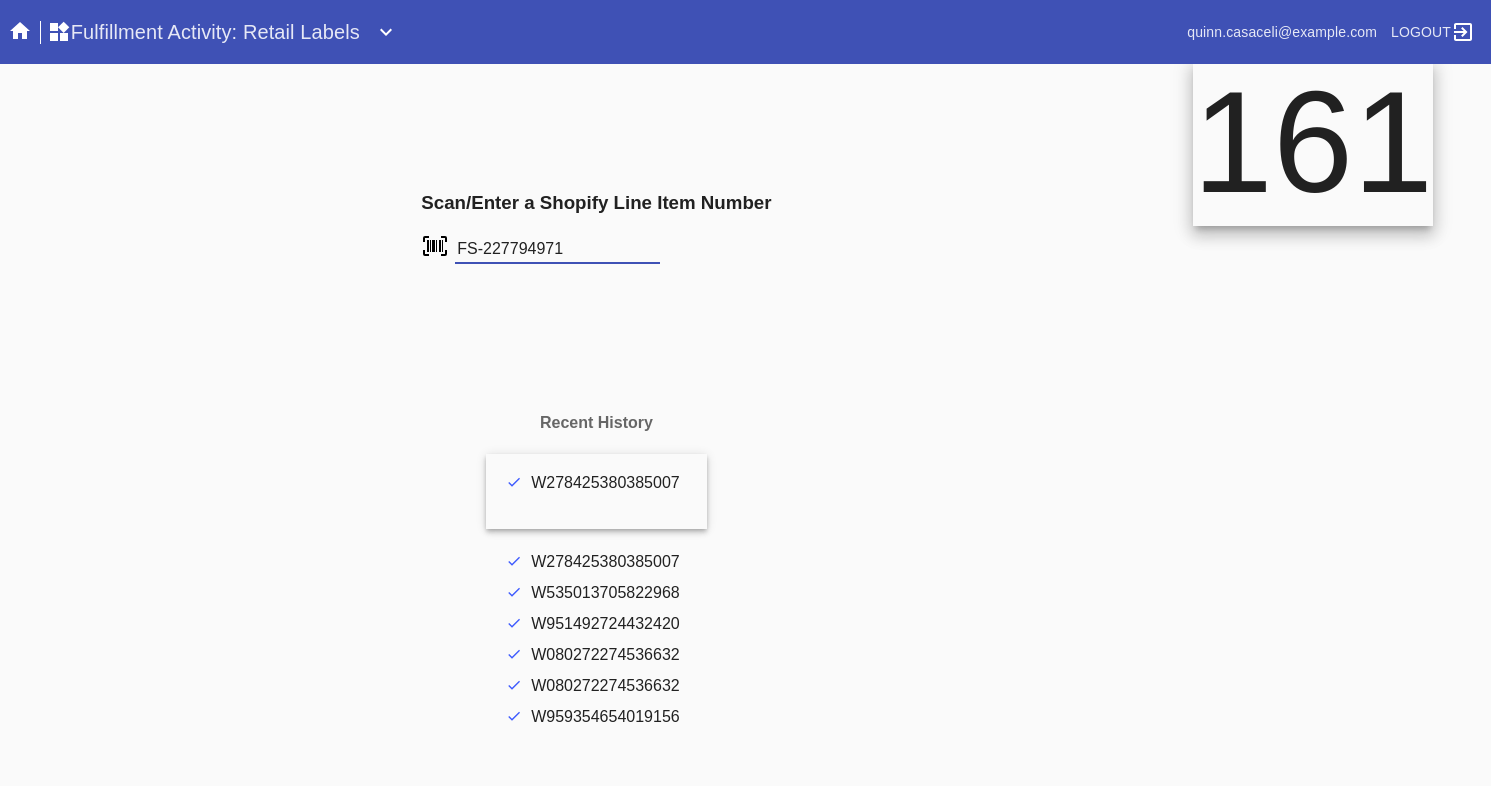 type on "FS-227794971" 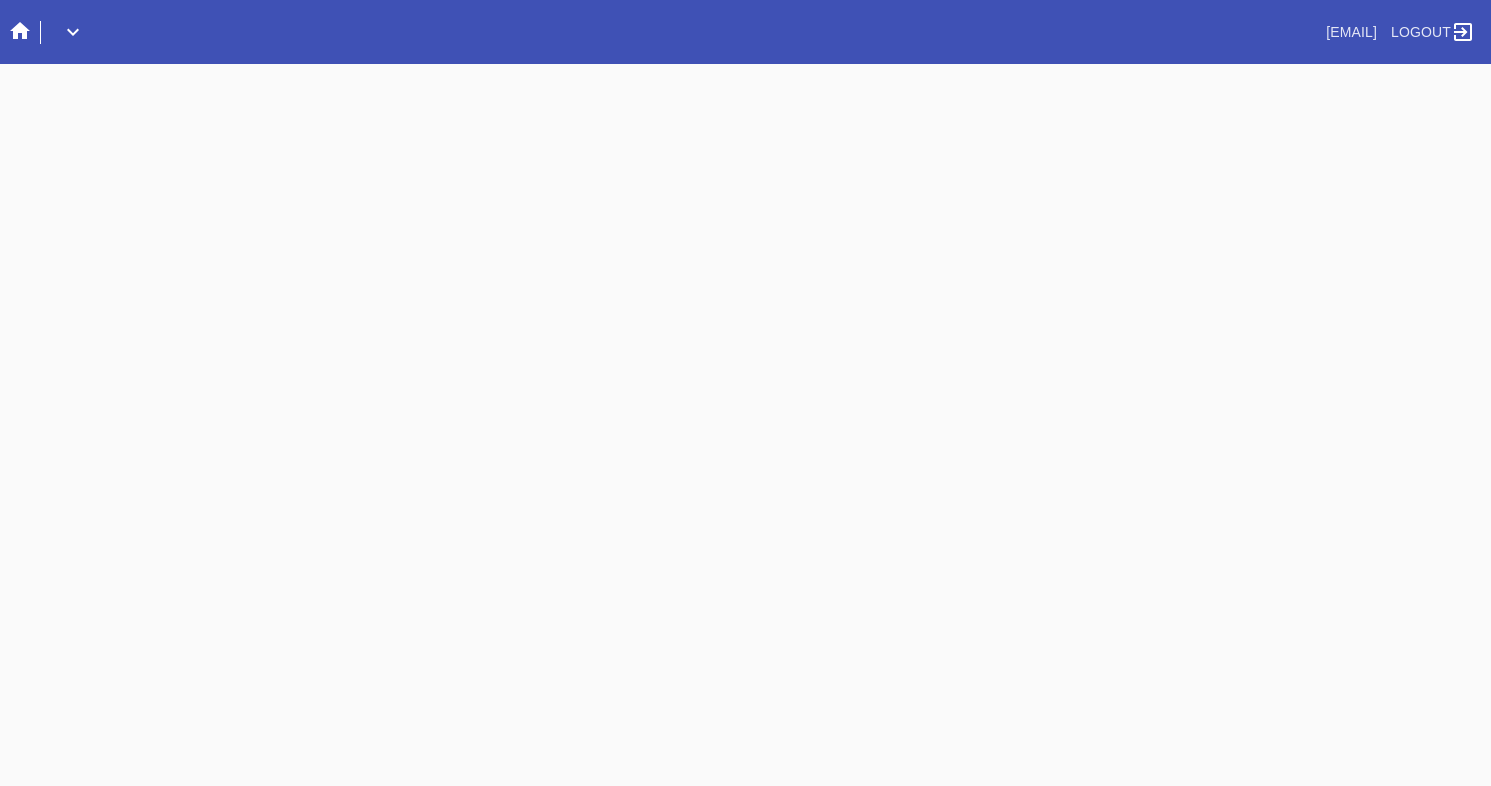scroll, scrollTop: 0, scrollLeft: 0, axis: both 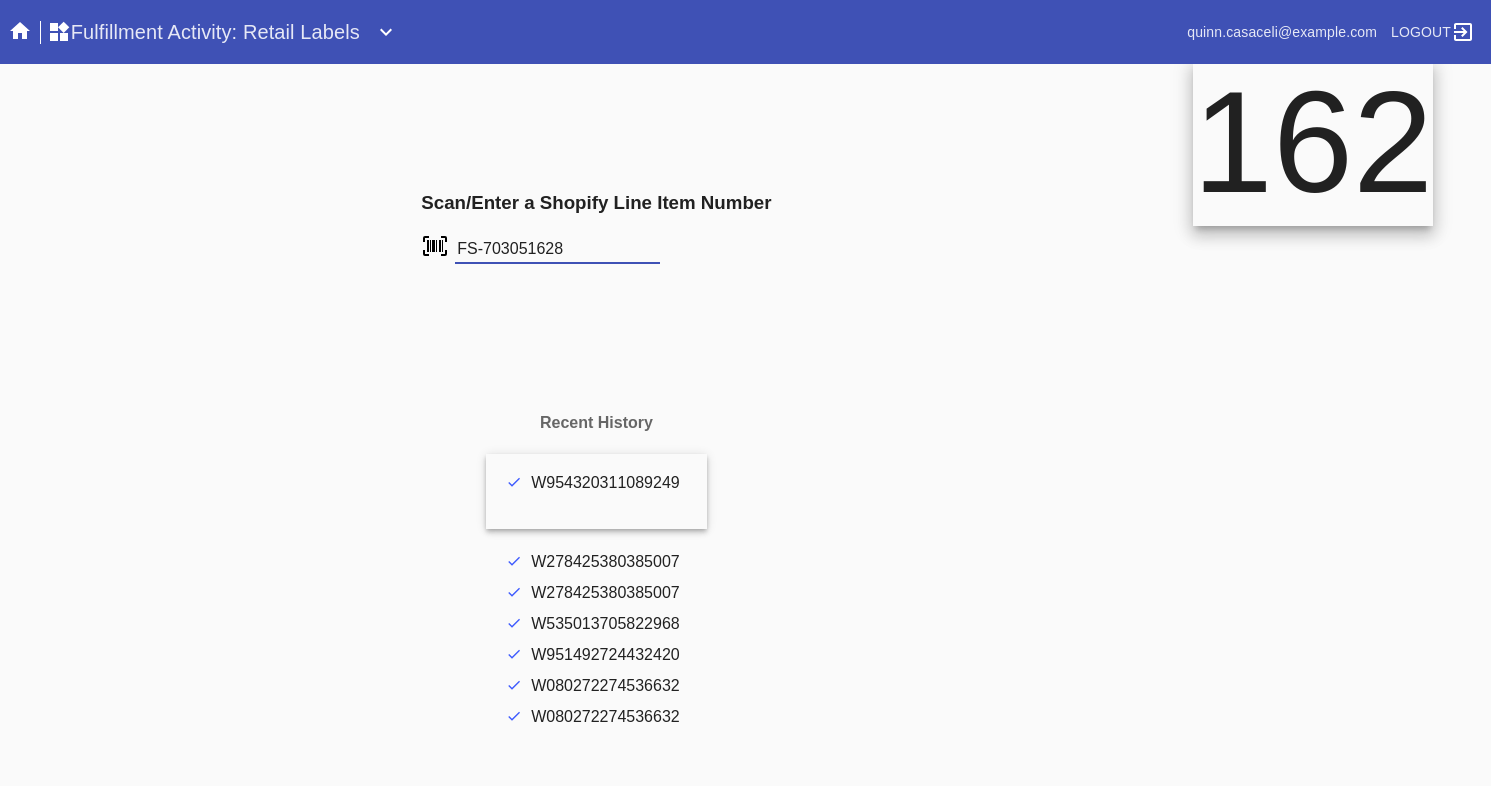 type on "FS-703051628" 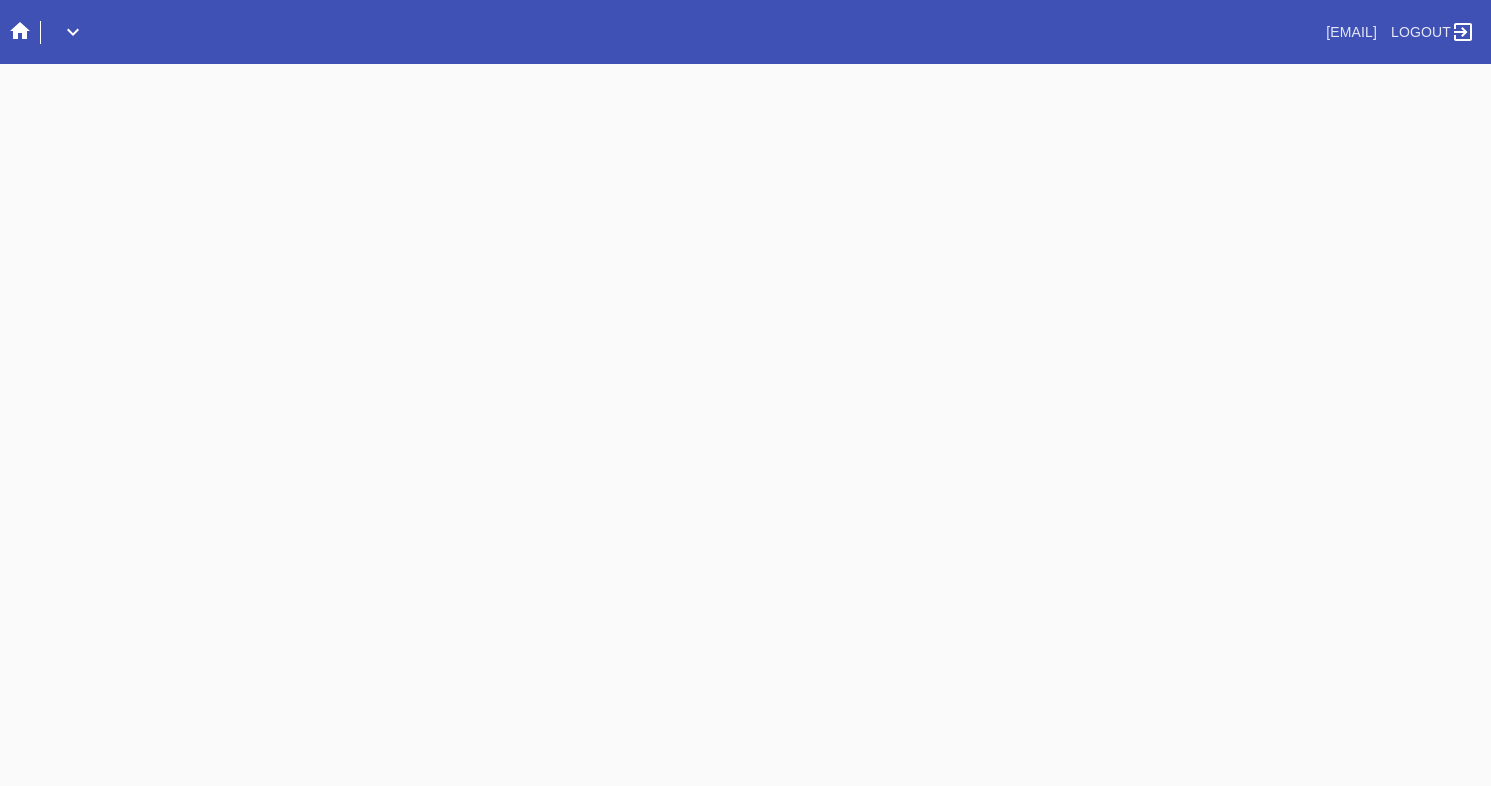 scroll, scrollTop: 0, scrollLeft: 0, axis: both 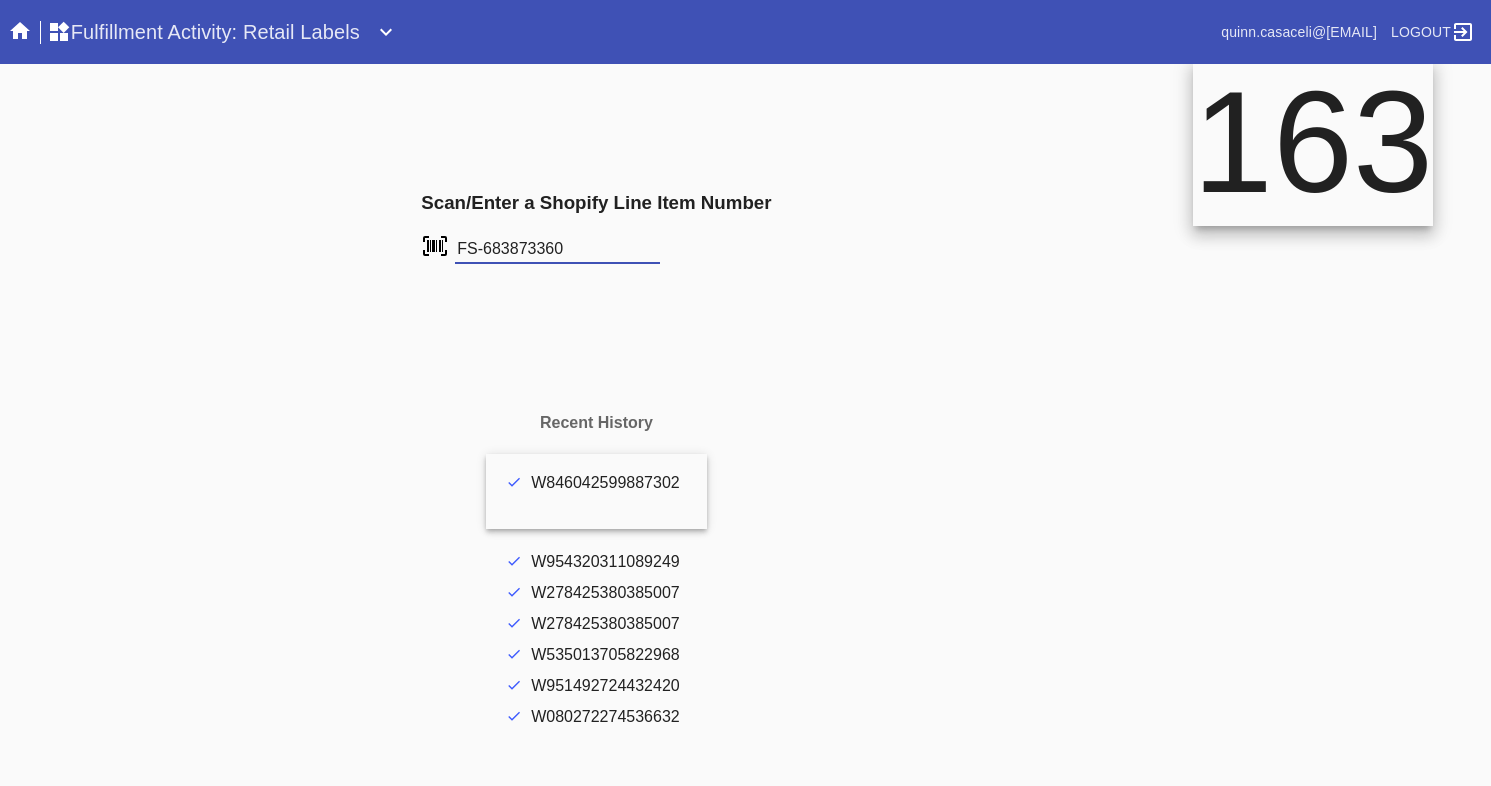 type on "FS-683873360" 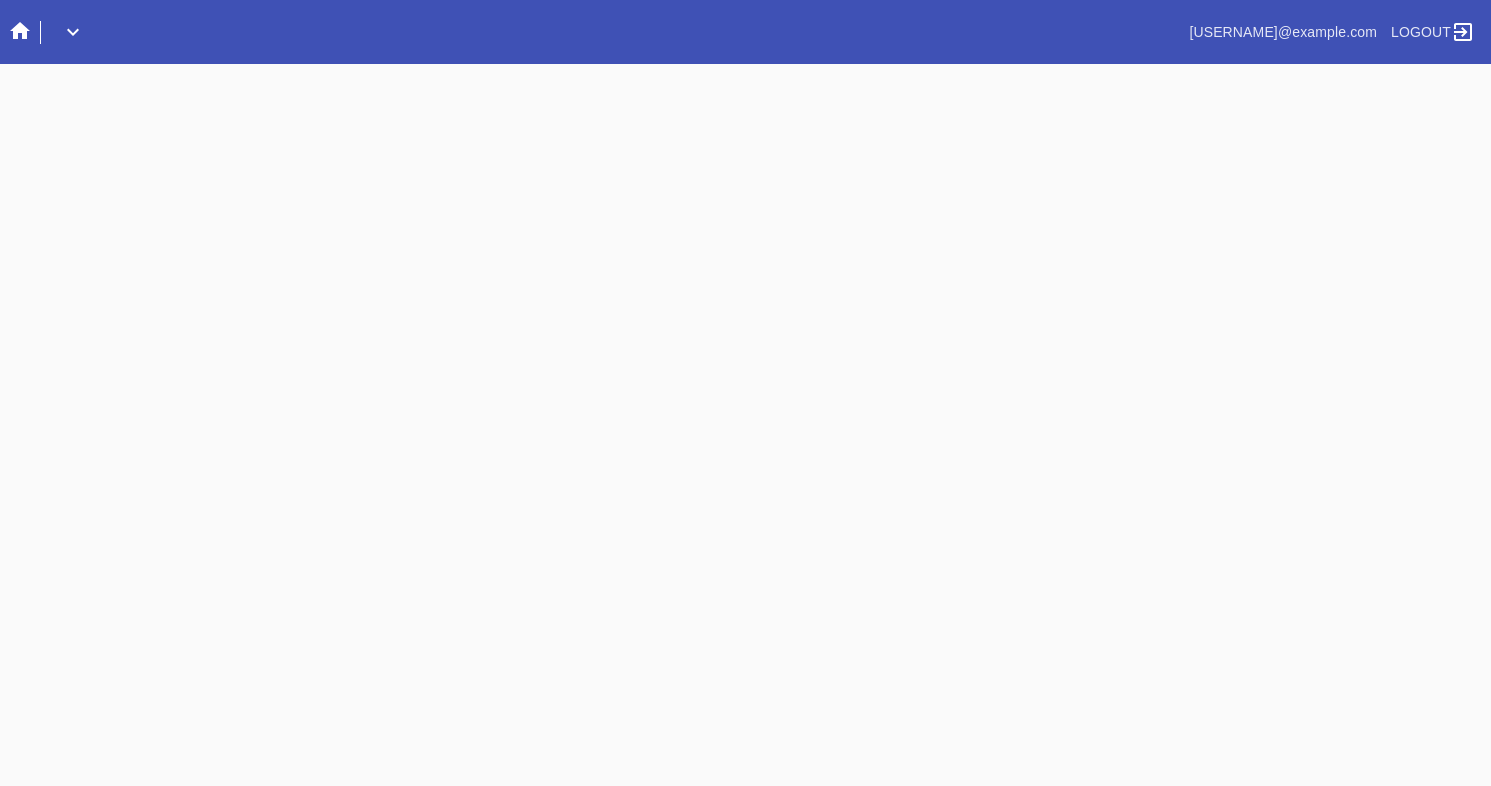 scroll, scrollTop: 0, scrollLeft: 0, axis: both 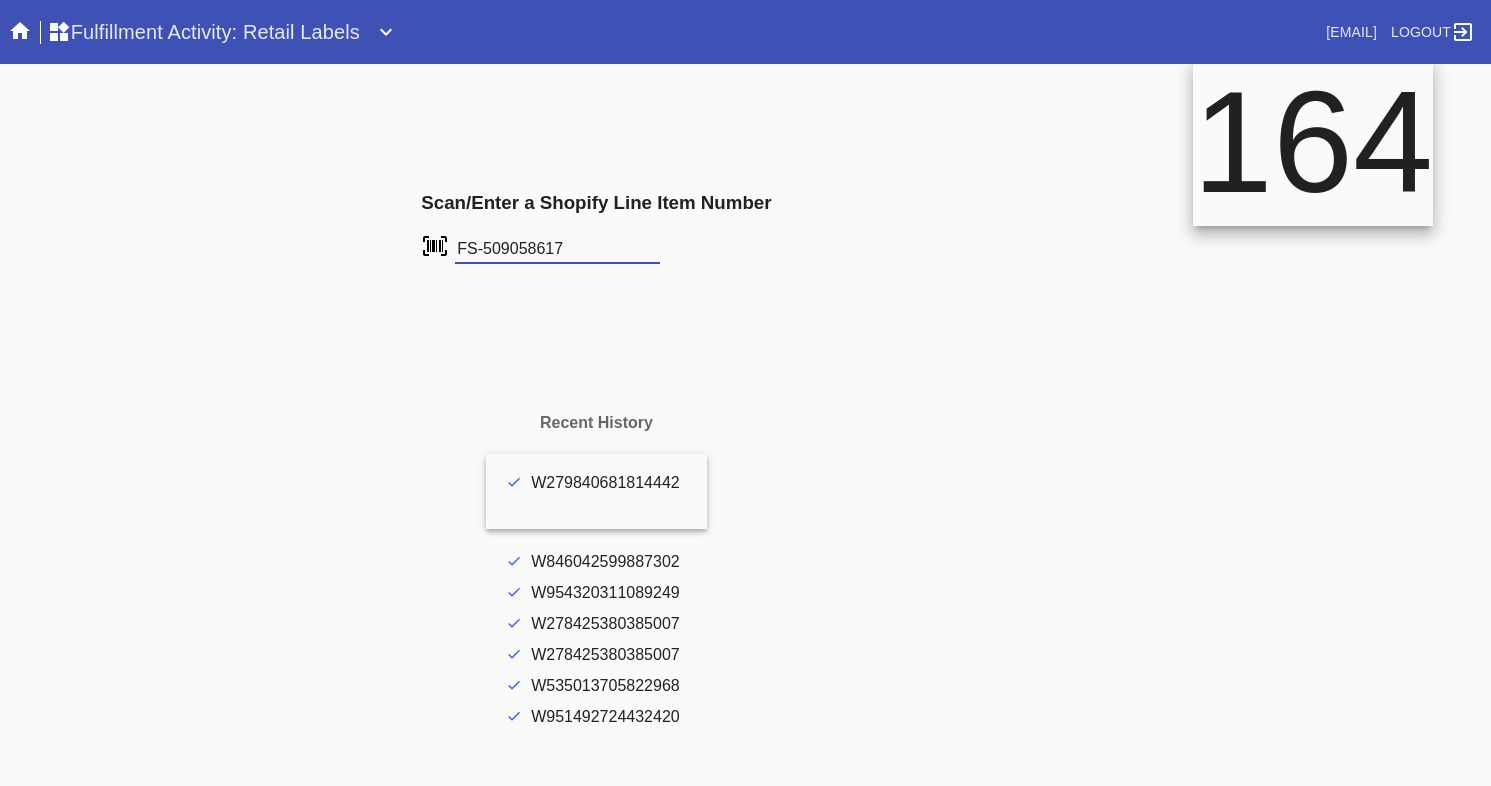 type on "FS-509058617" 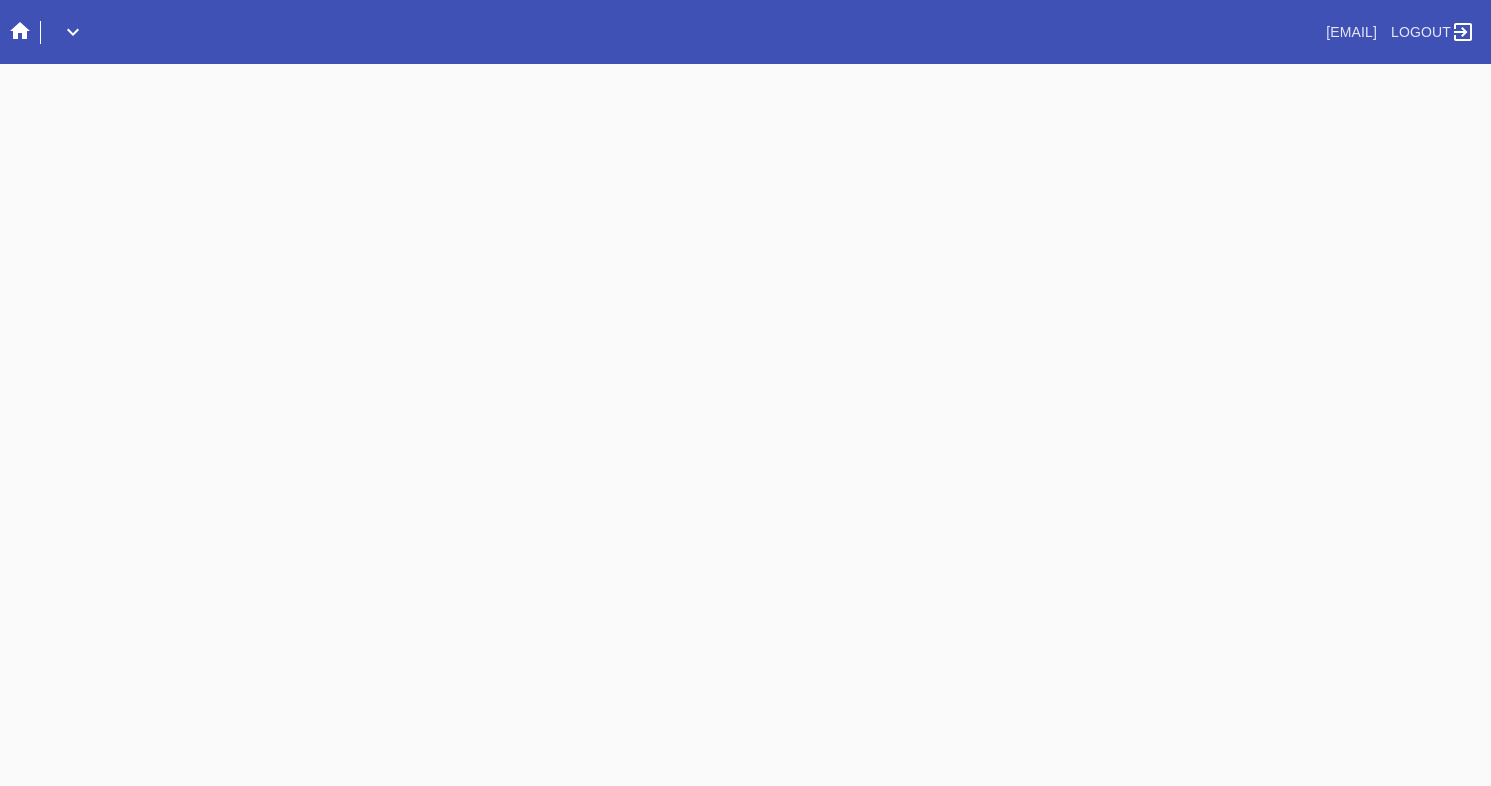 scroll, scrollTop: 0, scrollLeft: 0, axis: both 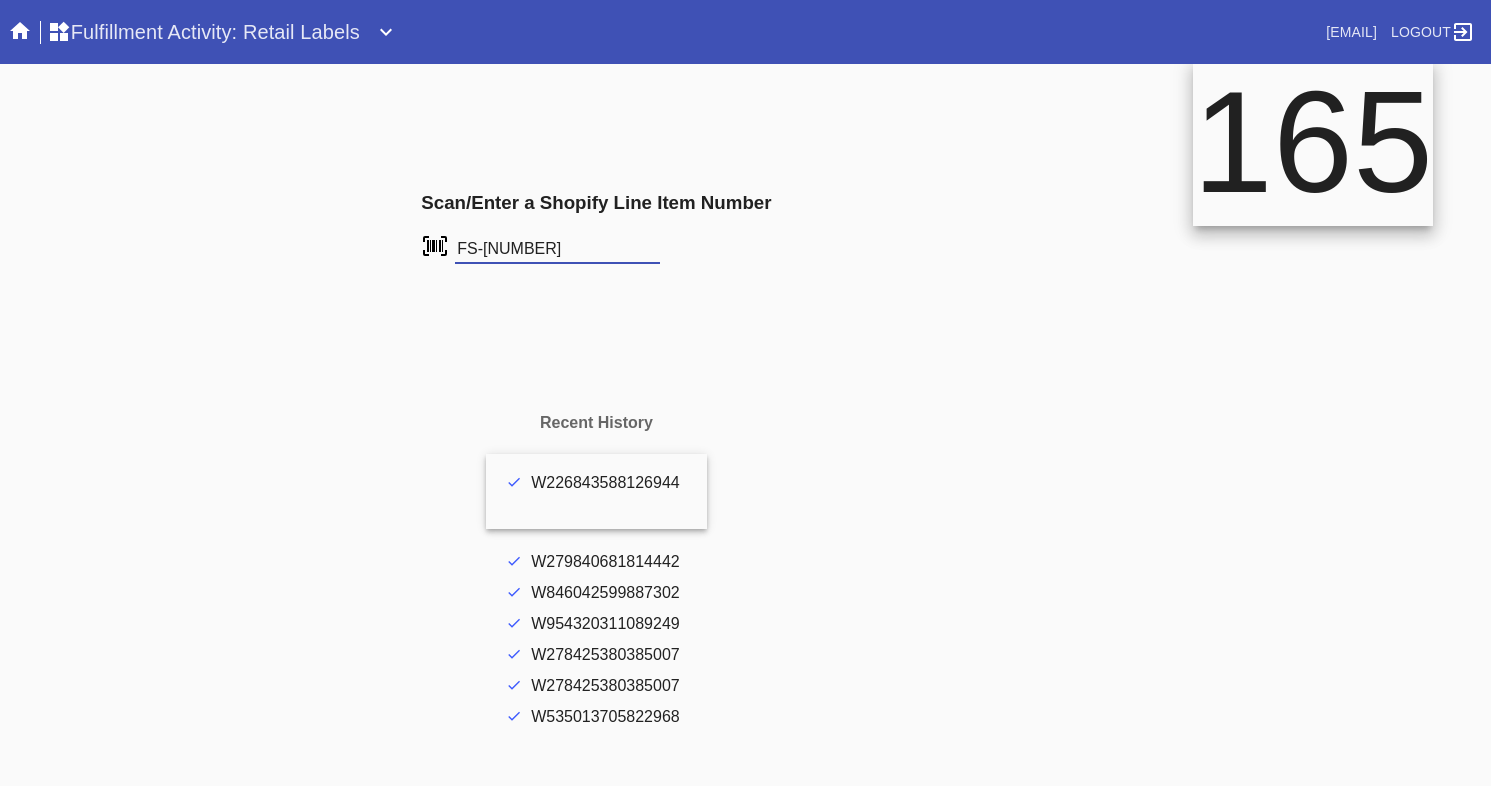 type on "FS-[NUMBER]" 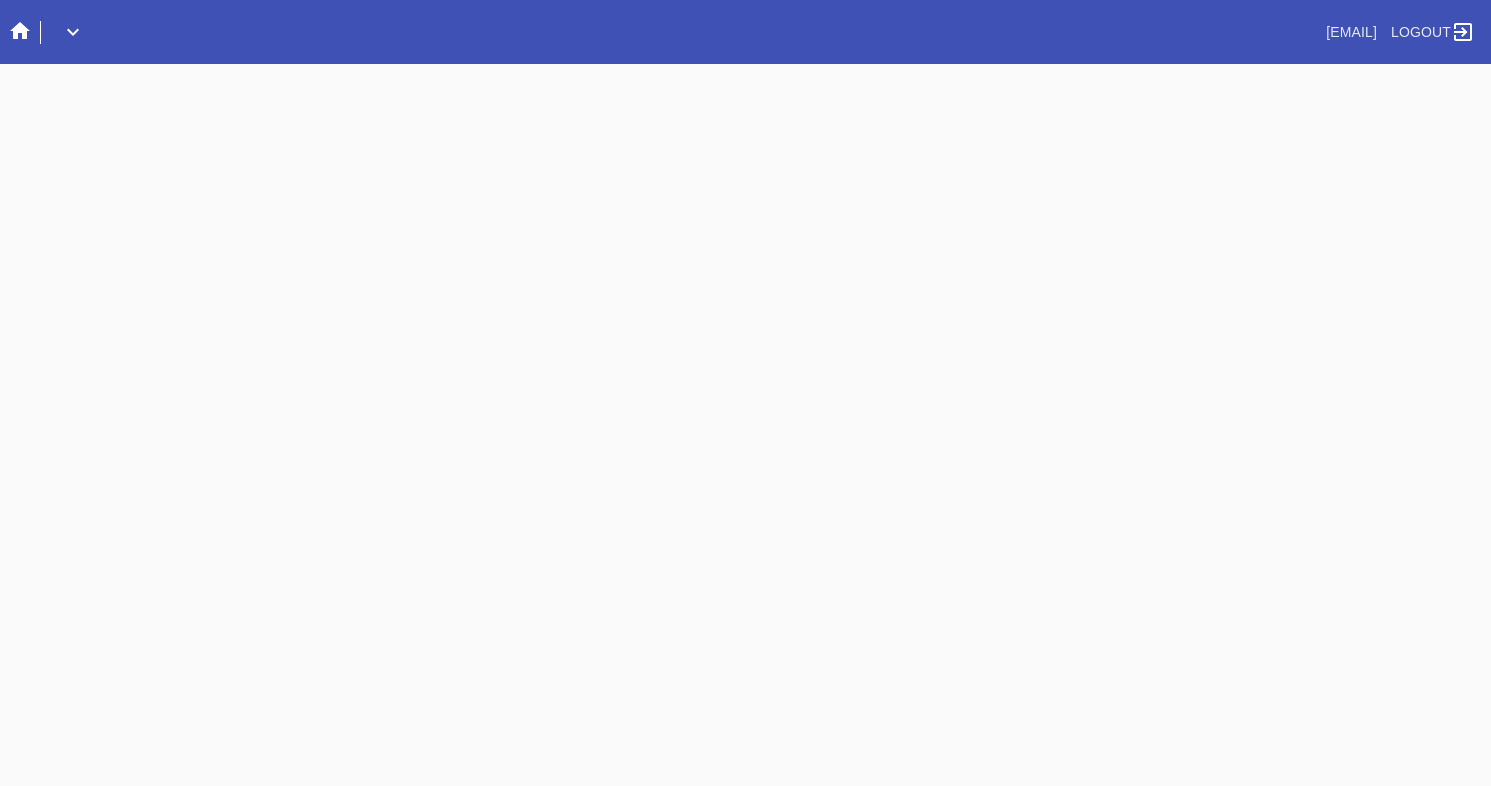 scroll, scrollTop: 0, scrollLeft: 0, axis: both 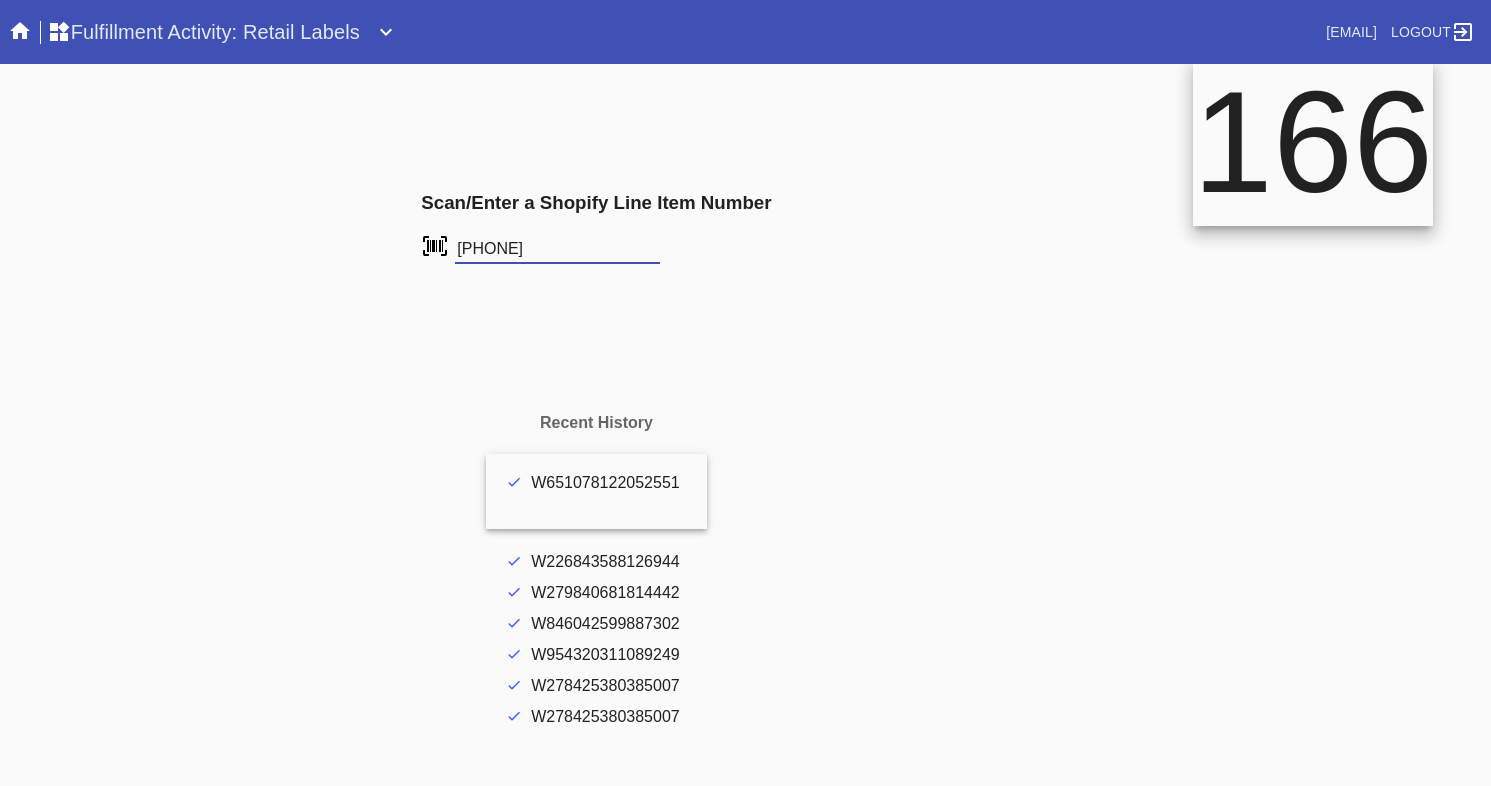 type on "FS-494423741" 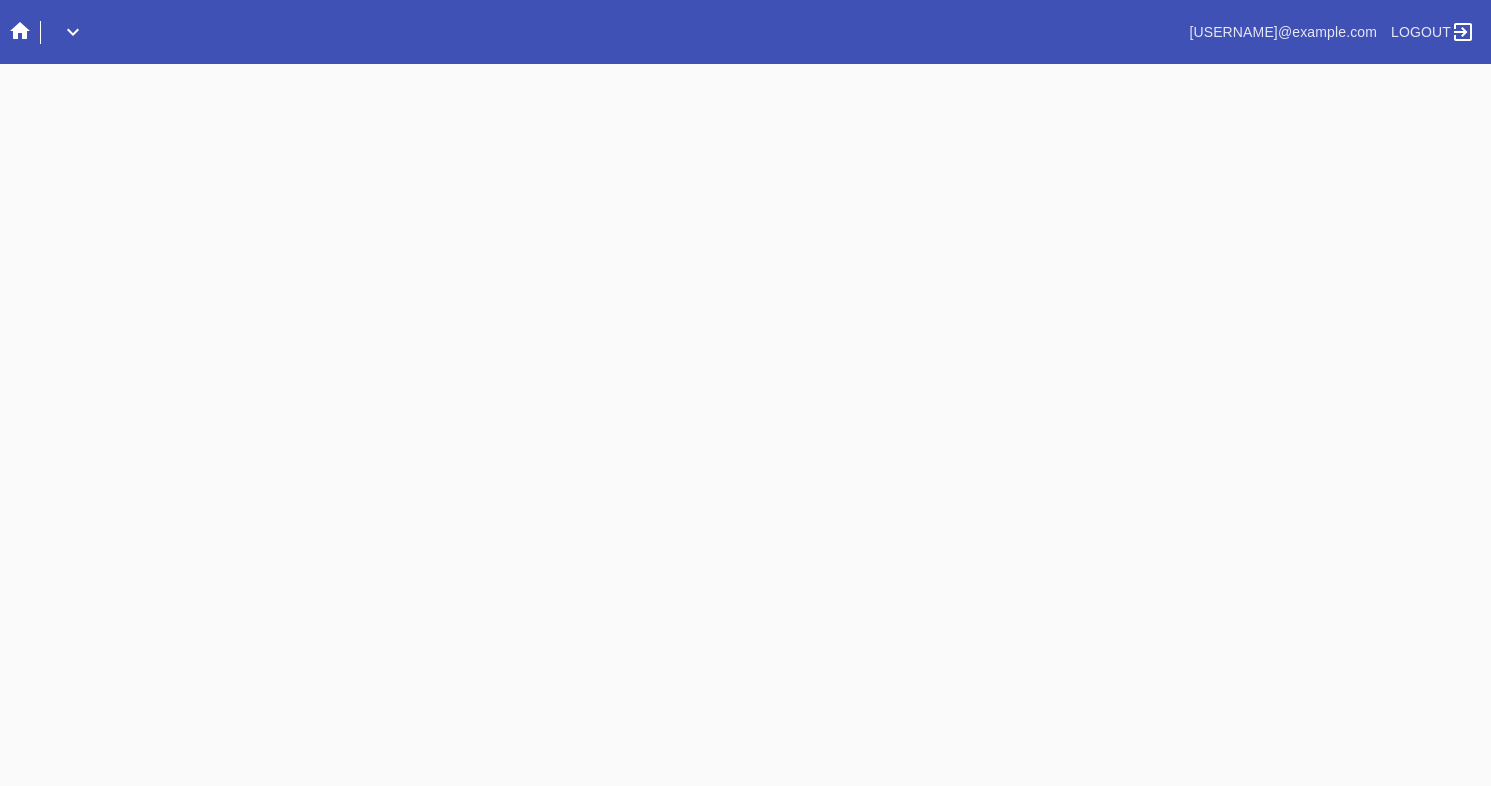 scroll, scrollTop: 0, scrollLeft: 0, axis: both 